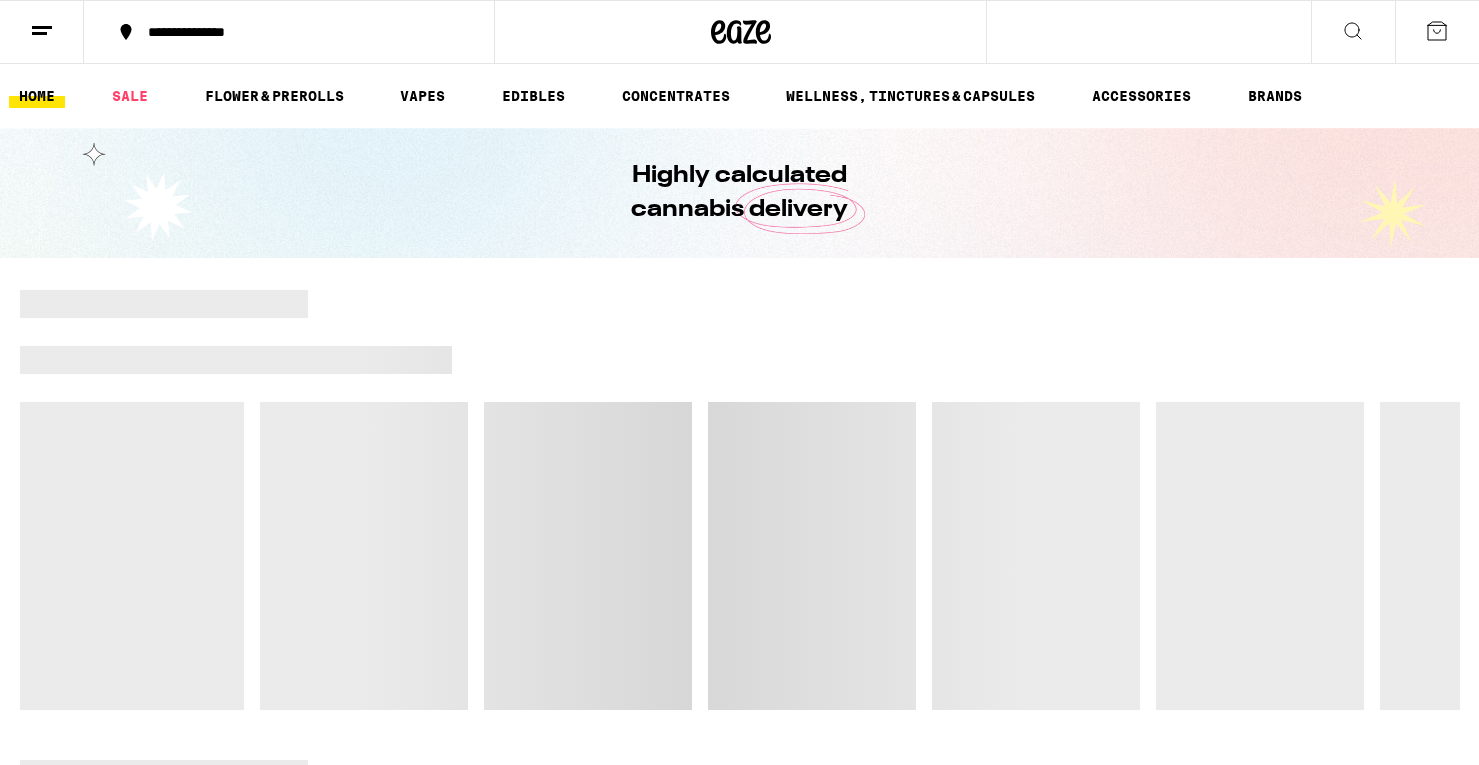 scroll, scrollTop: 0, scrollLeft: 0, axis: both 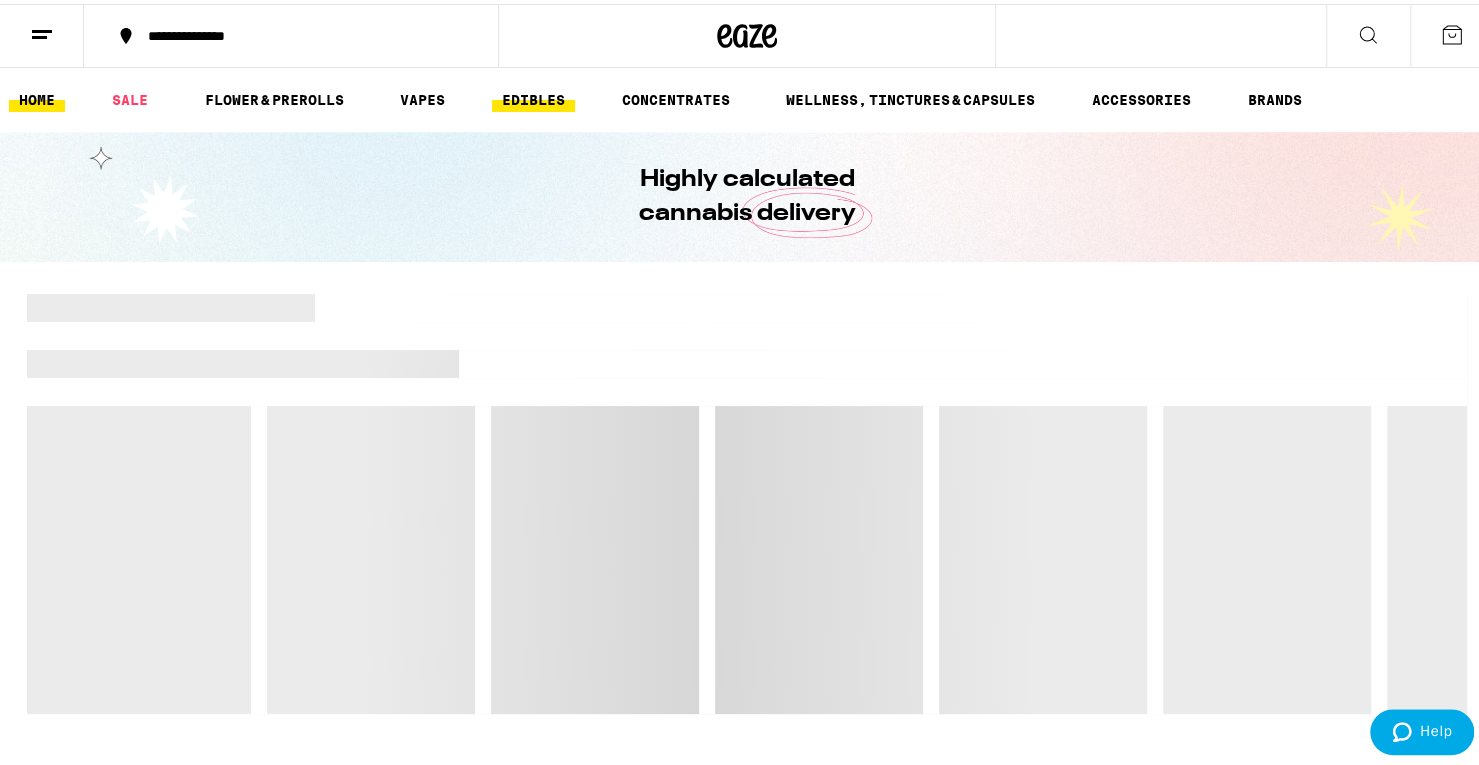click on "EDIBLES" at bounding box center [533, 96] 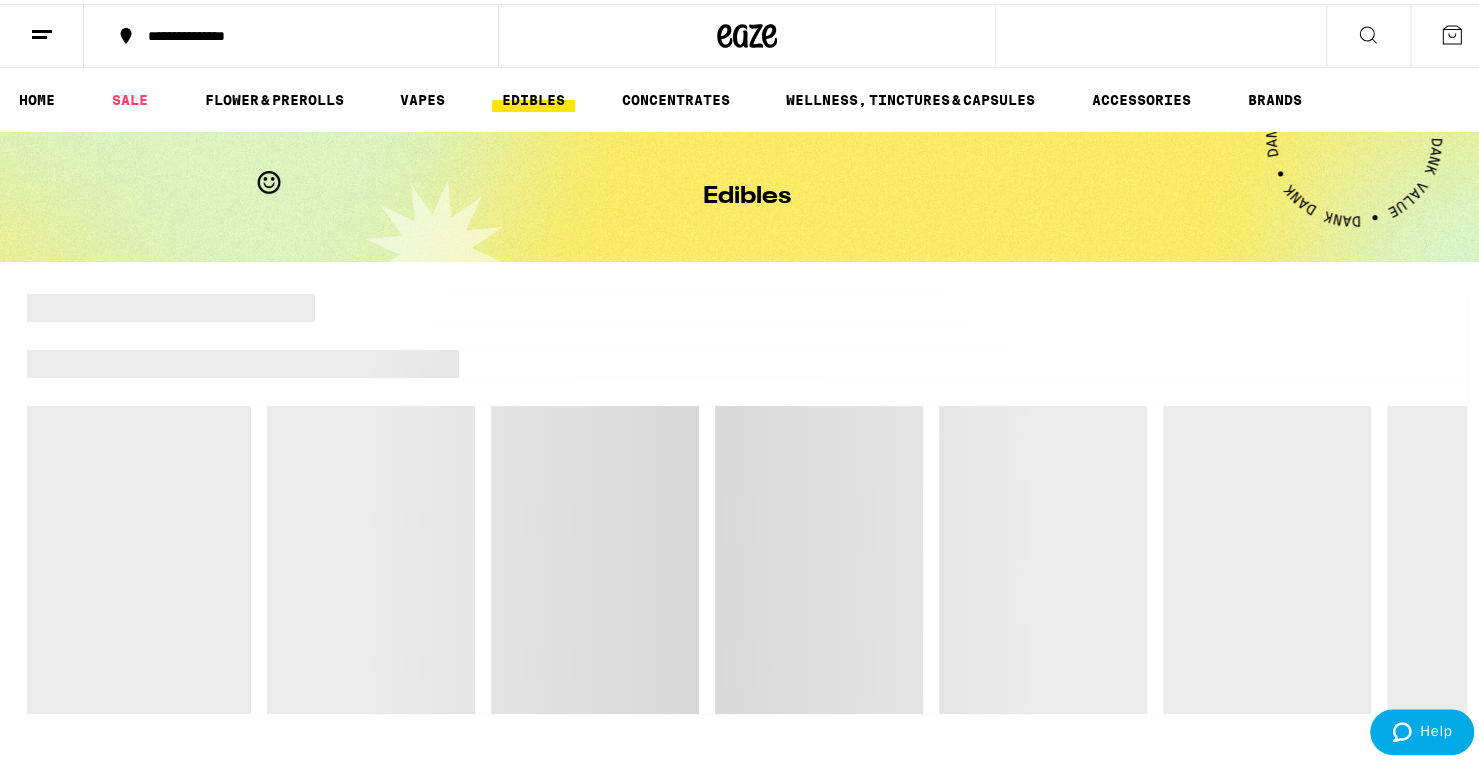 scroll, scrollTop: 0, scrollLeft: 0, axis: both 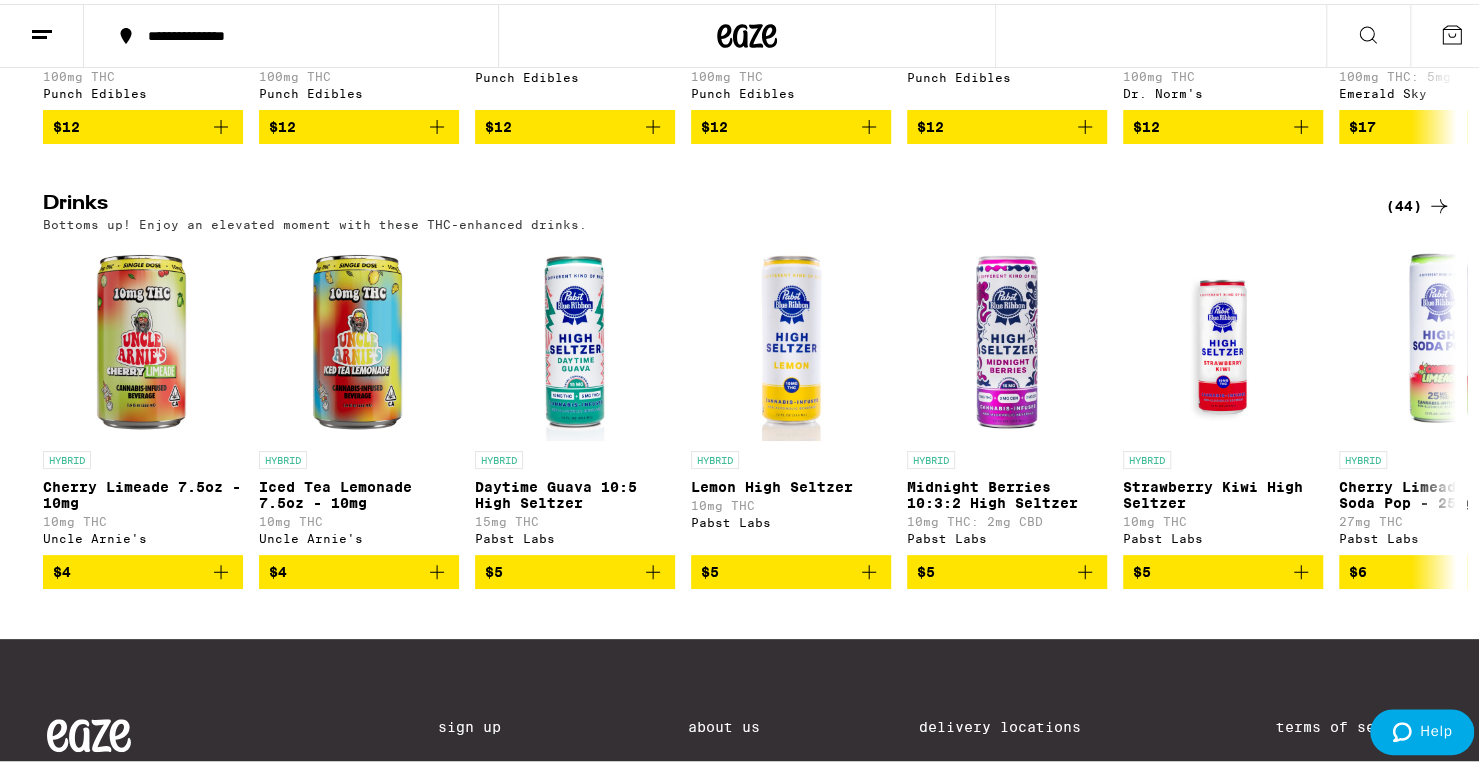 click on "(44)" at bounding box center (1418, 202) 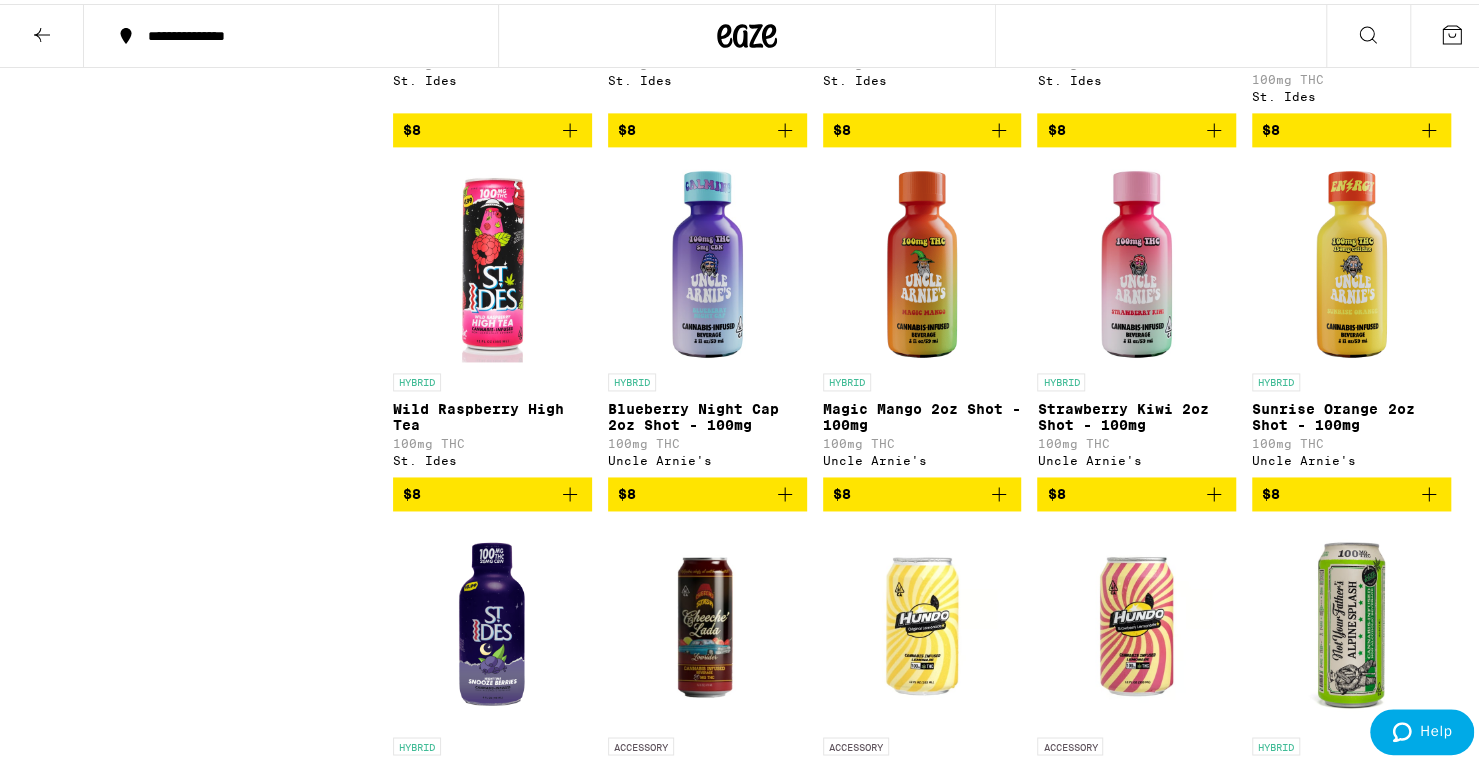 scroll, scrollTop: 1572, scrollLeft: 0, axis: vertical 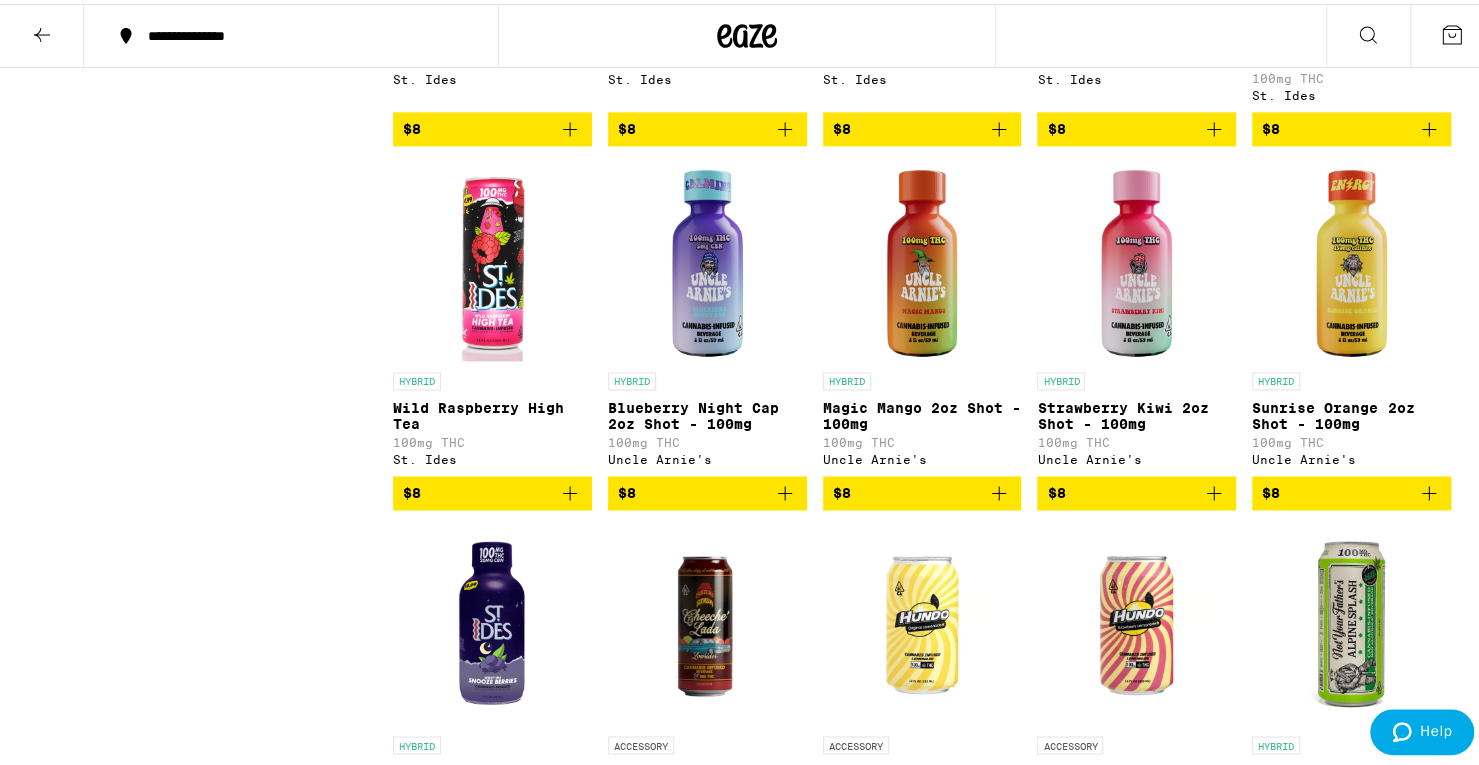 click 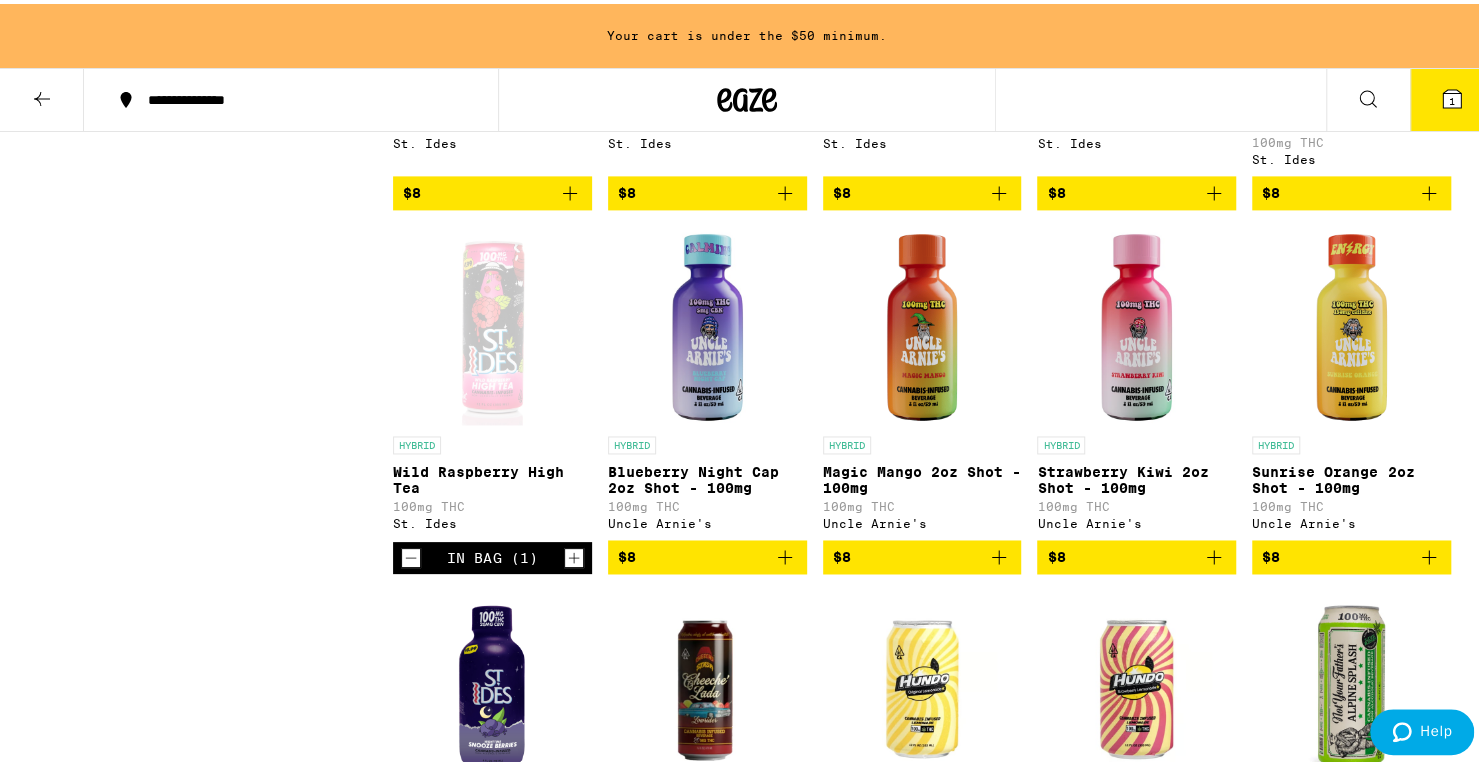 scroll, scrollTop: 1636, scrollLeft: 0, axis: vertical 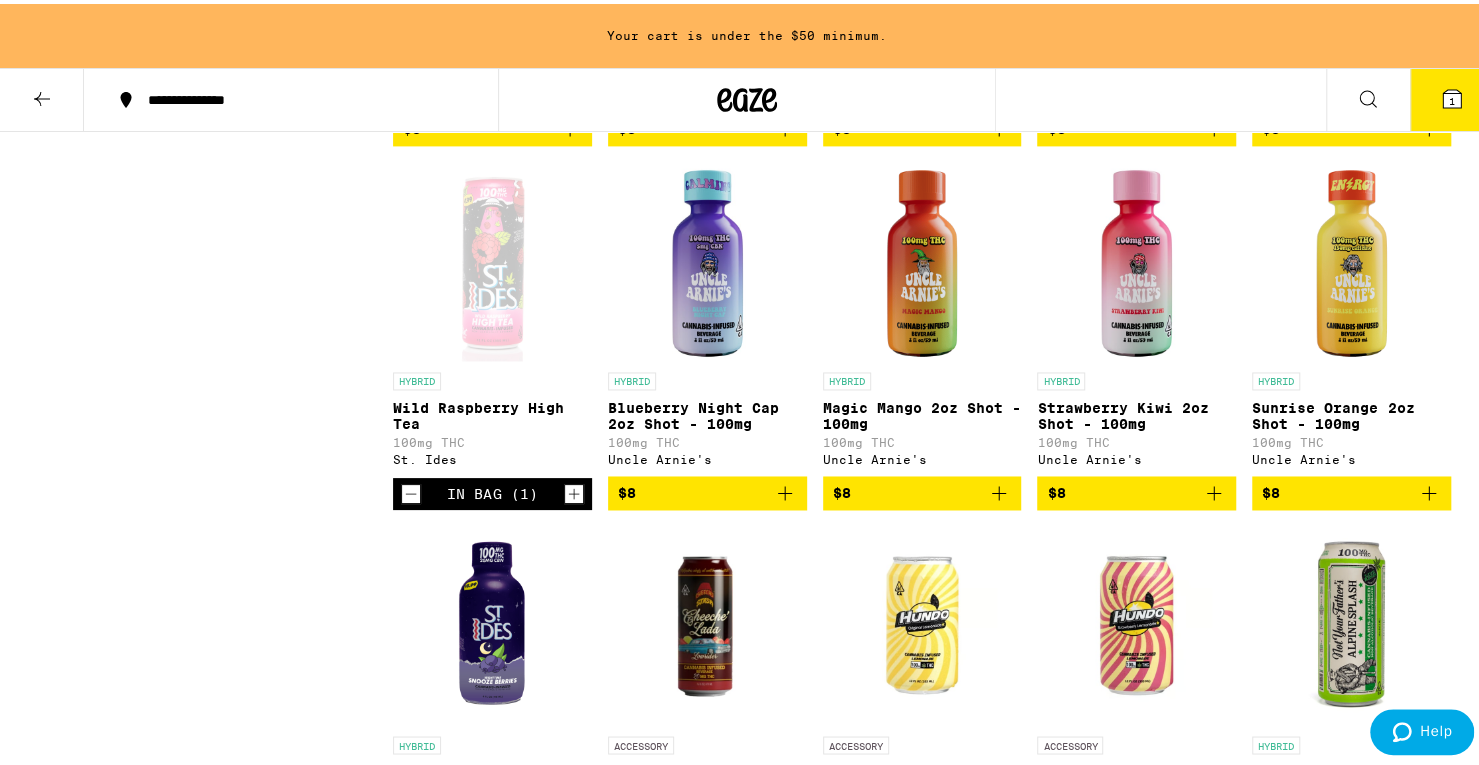 click 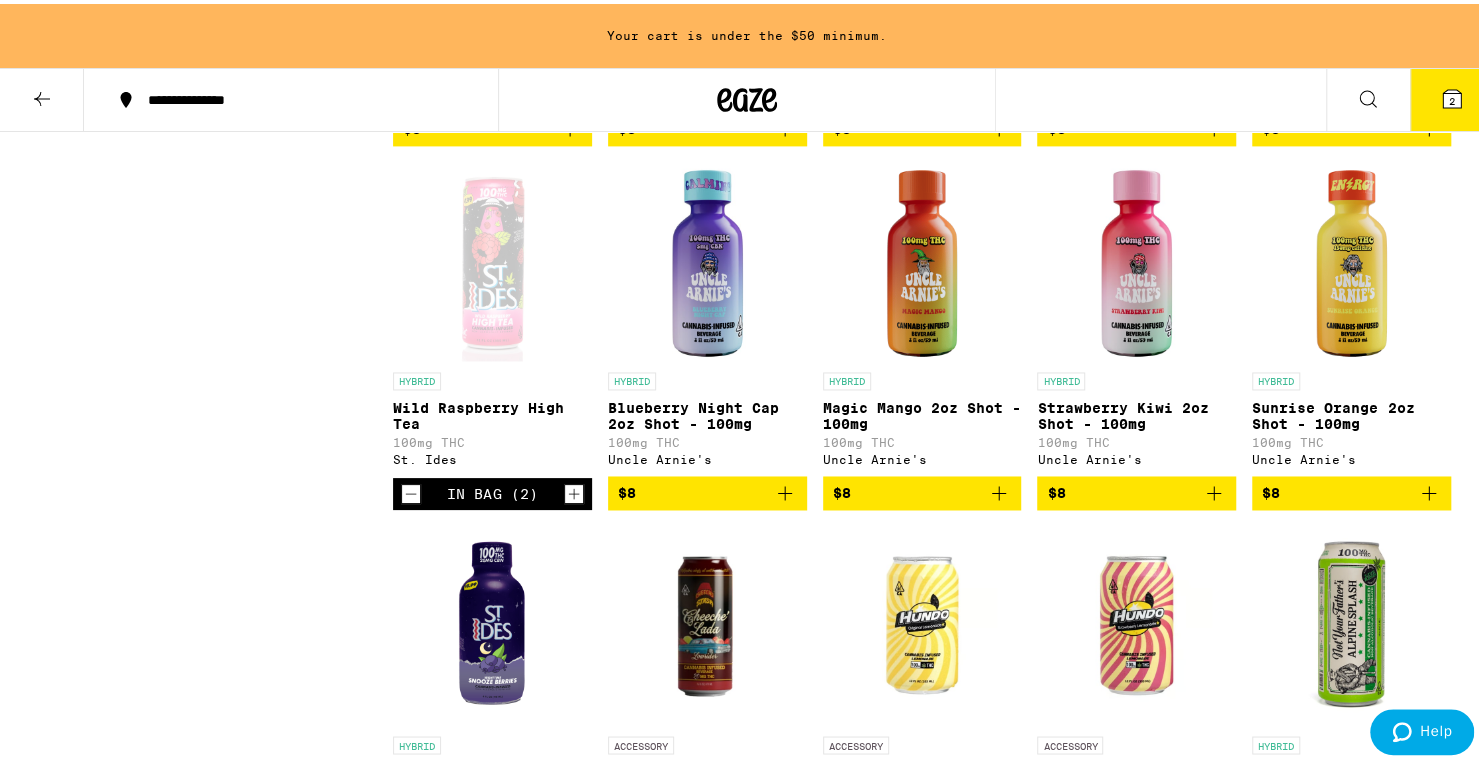 click 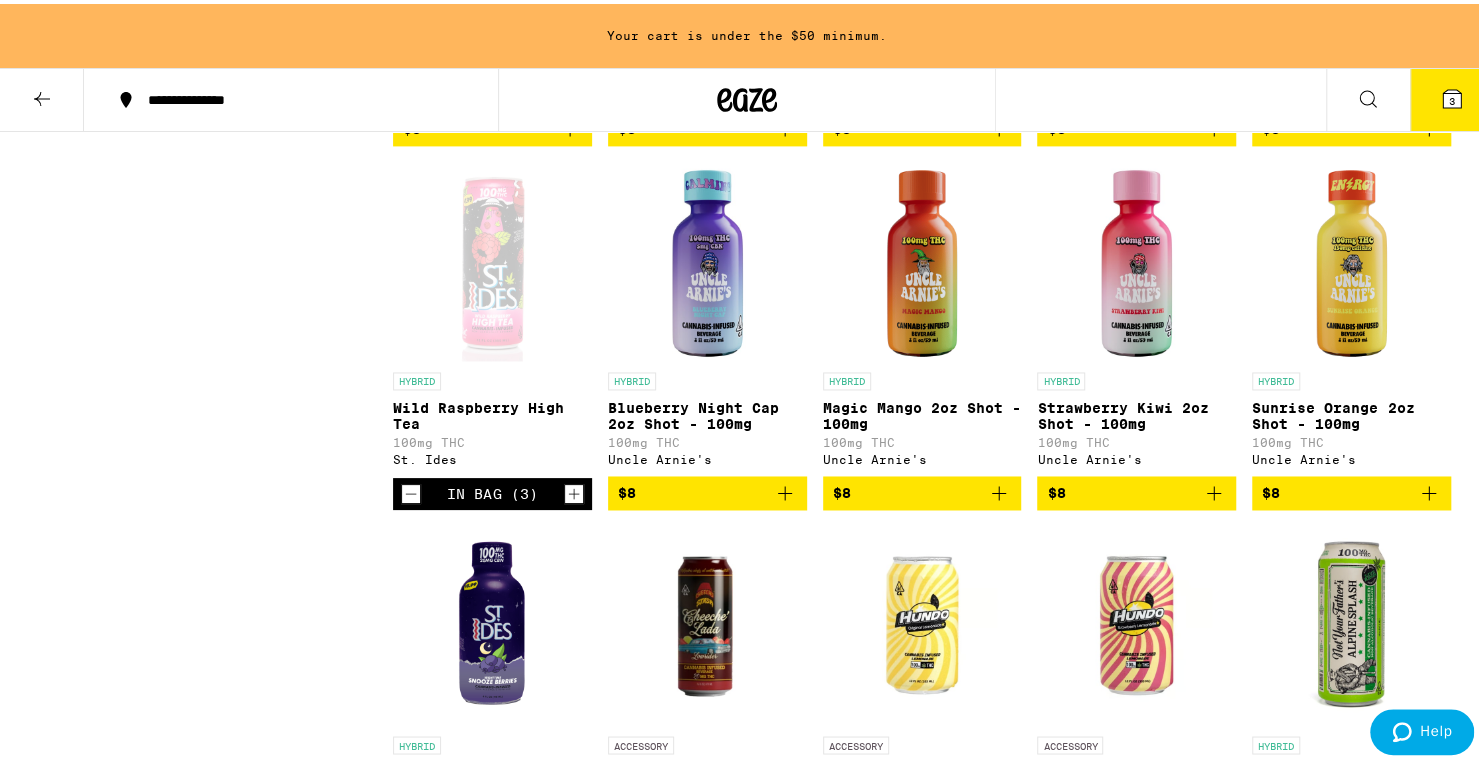 click 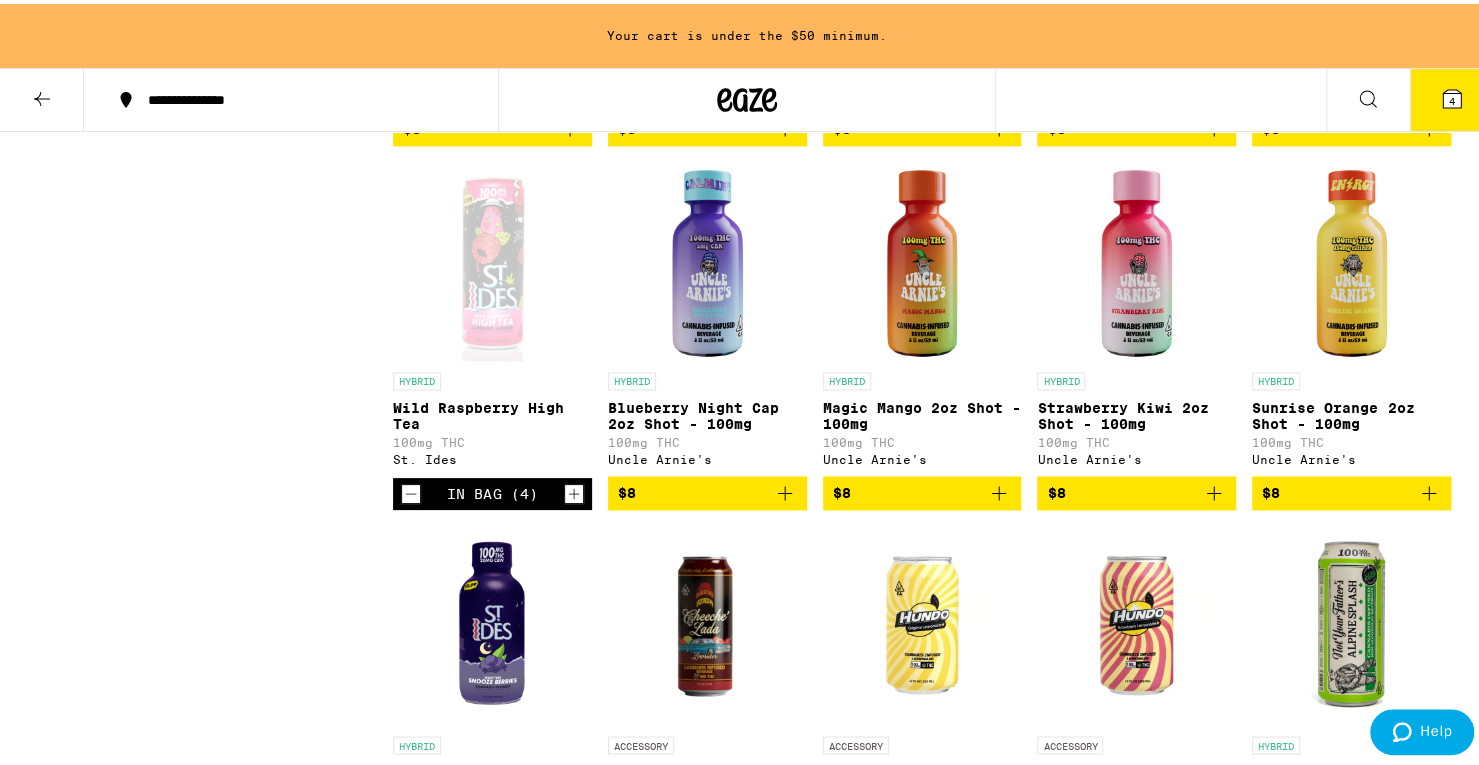 click 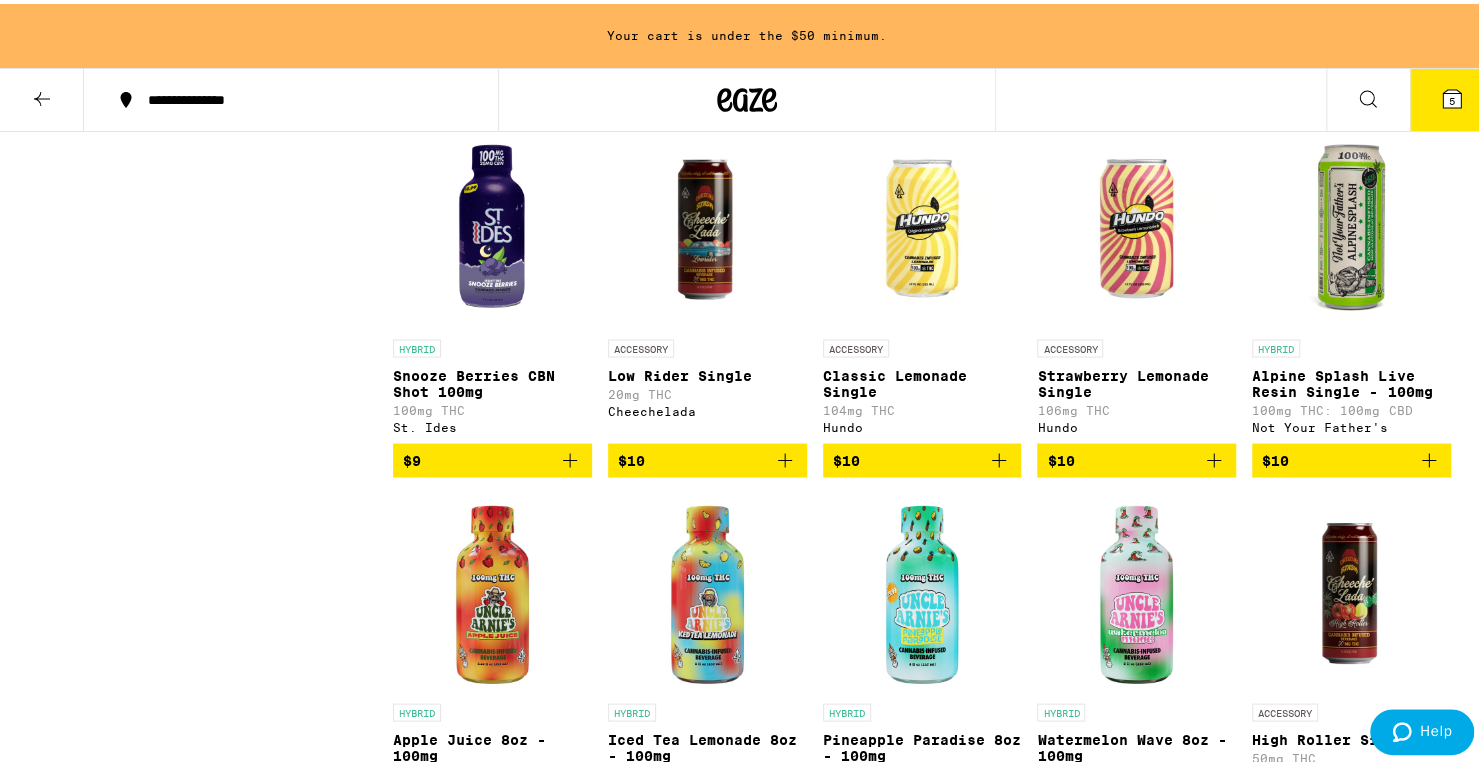 scroll, scrollTop: 2023, scrollLeft: 0, axis: vertical 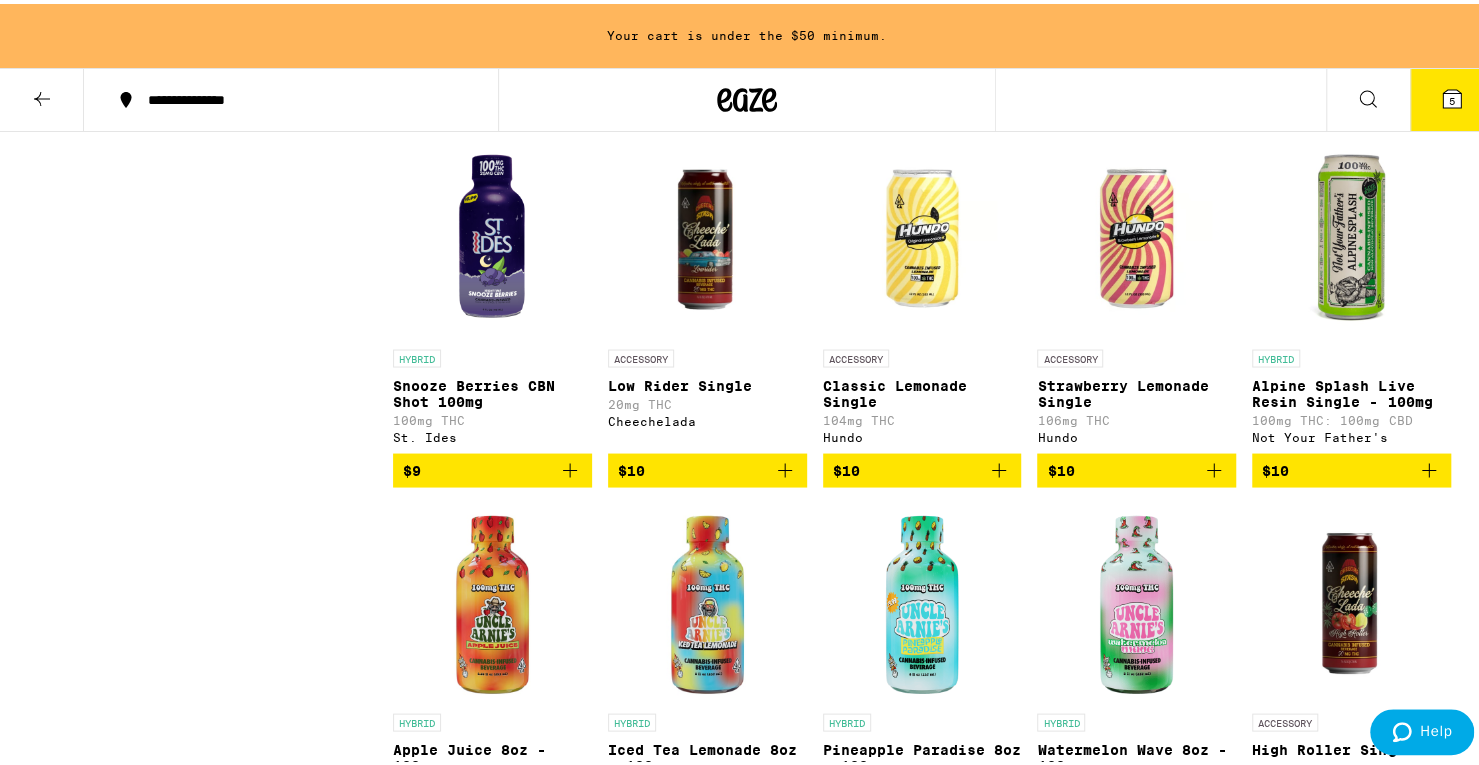 click 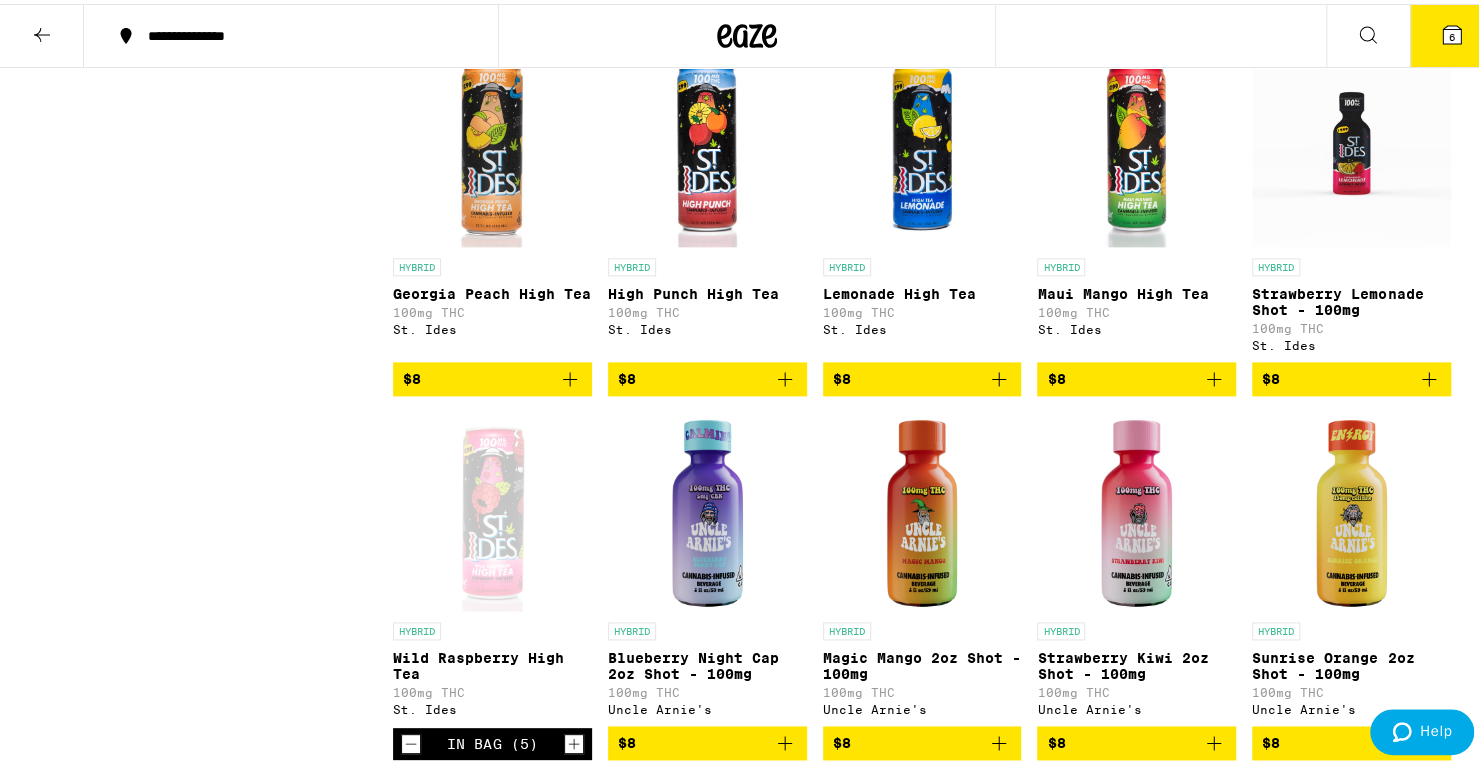 scroll, scrollTop: 1299, scrollLeft: 0, axis: vertical 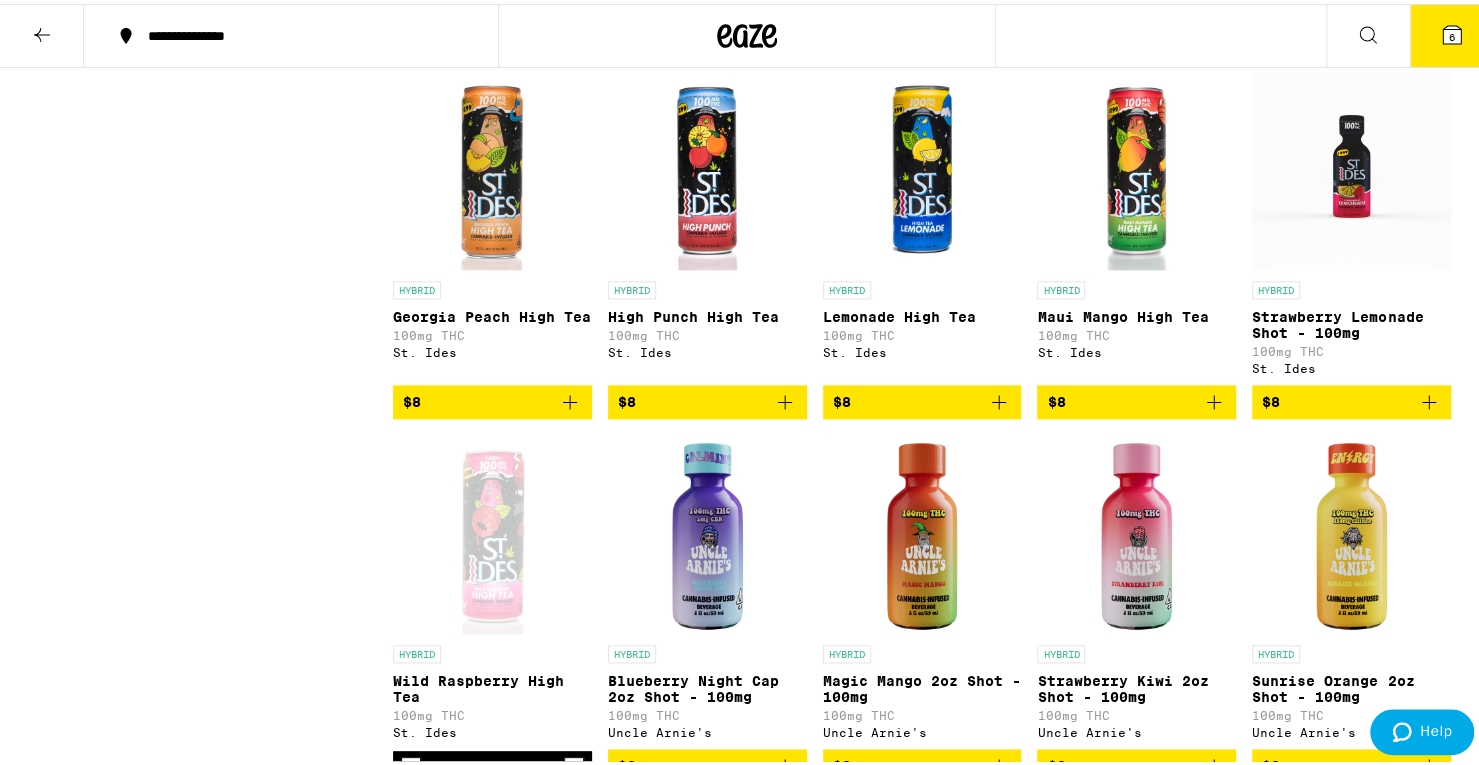 click 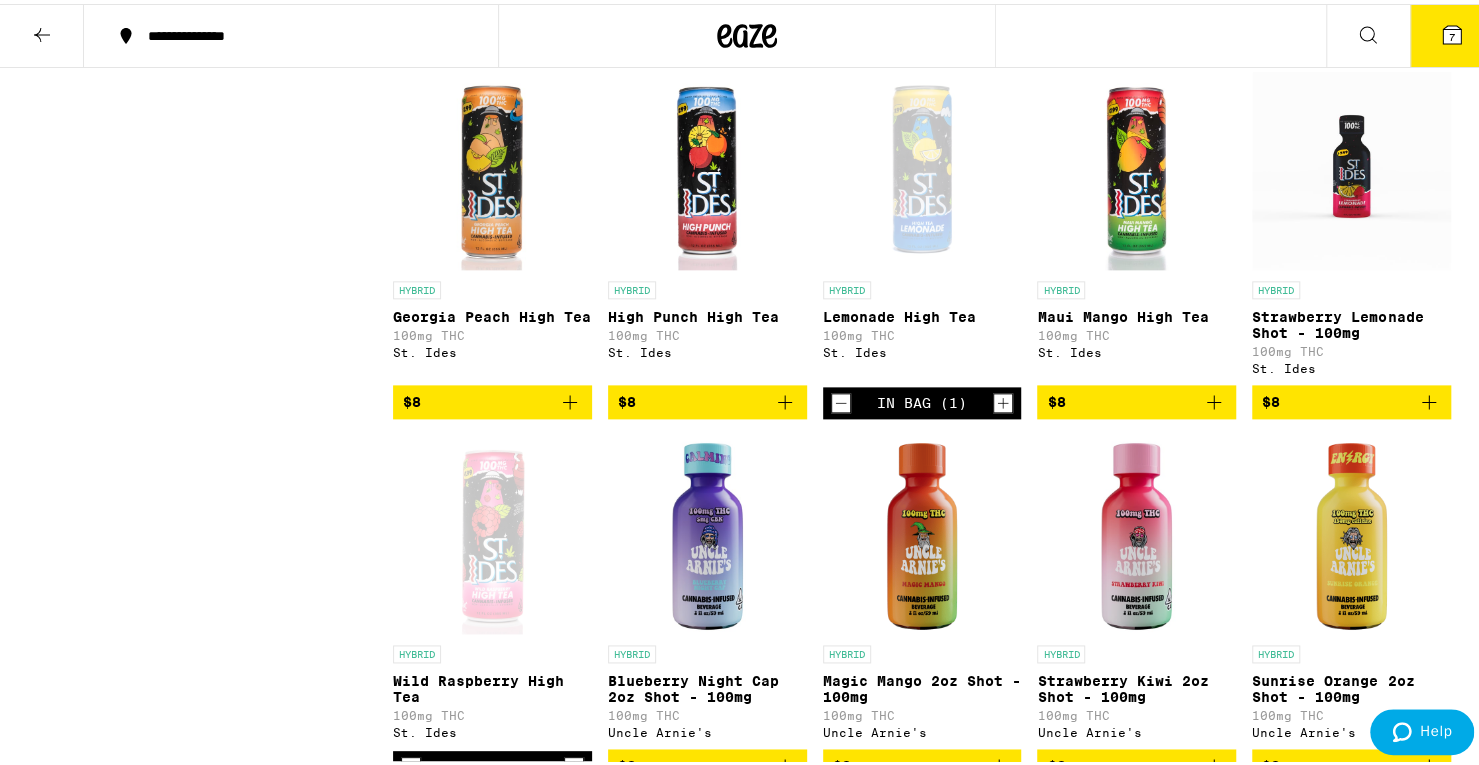 click 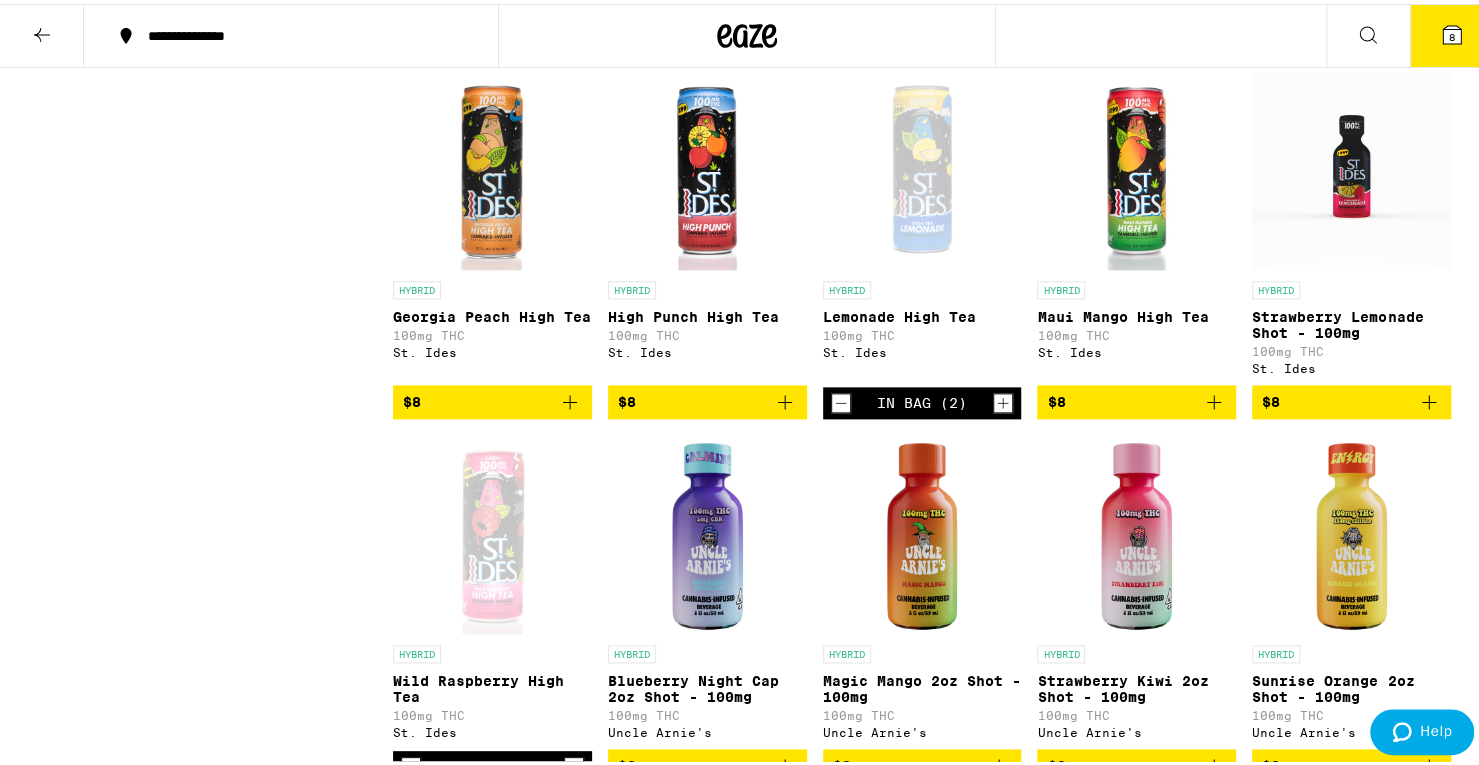 click 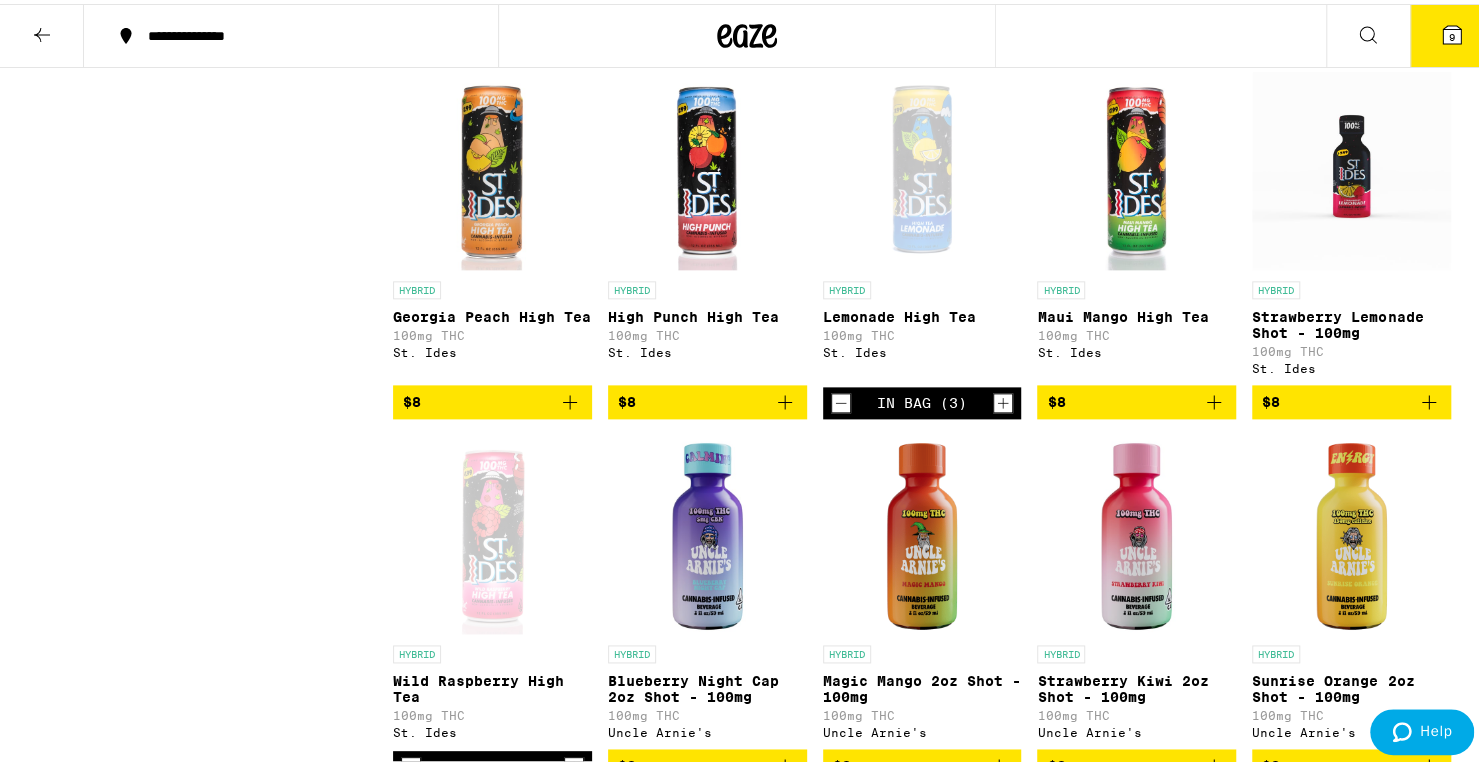 click 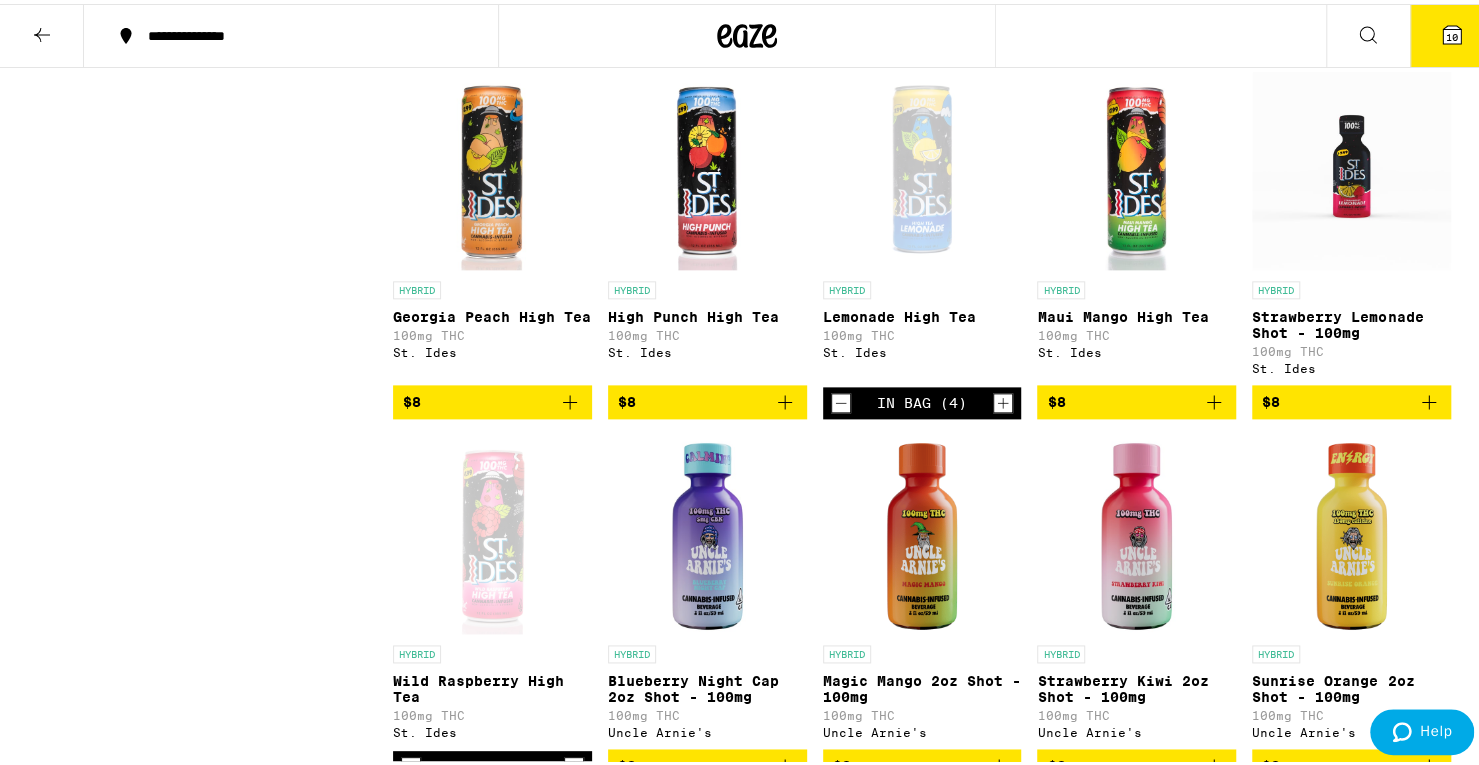 click 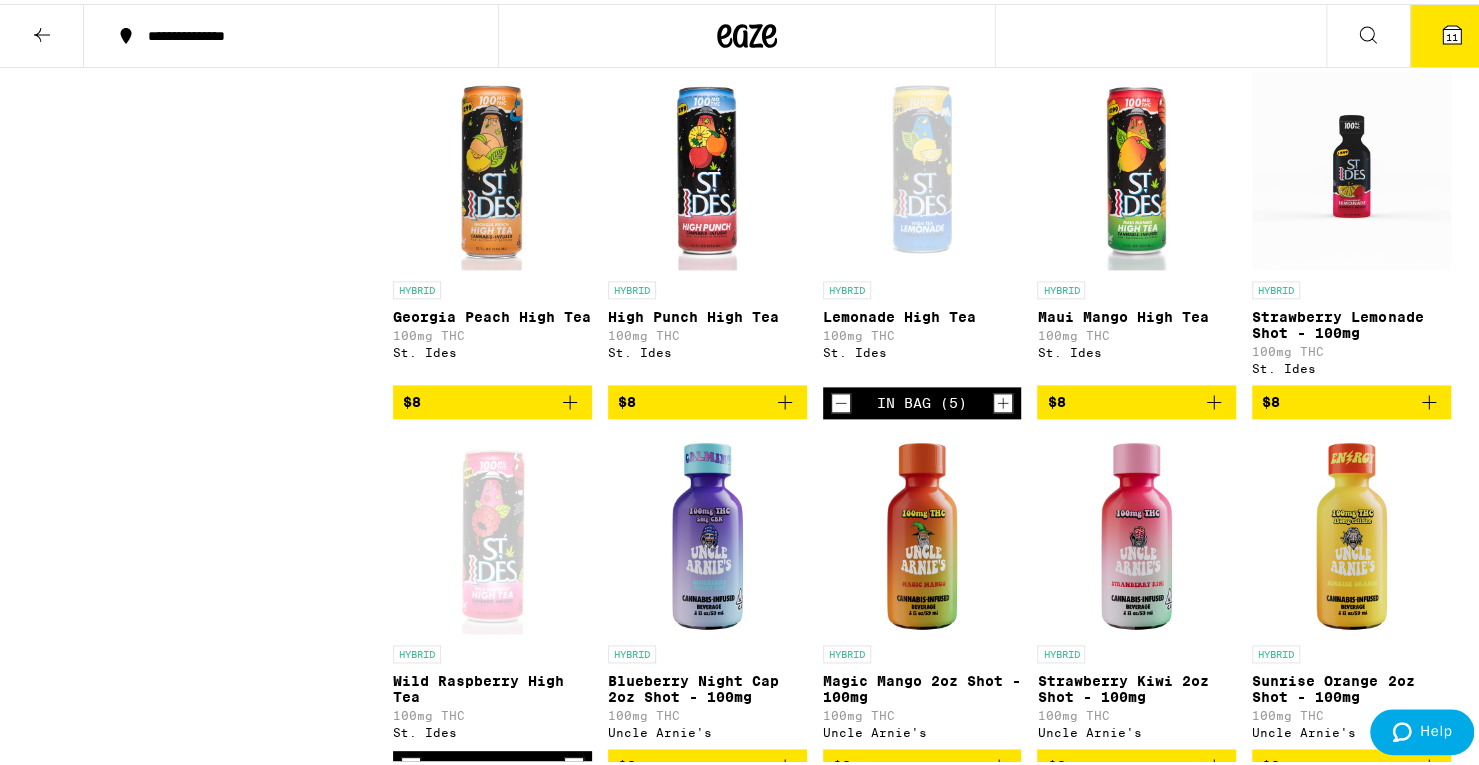 click 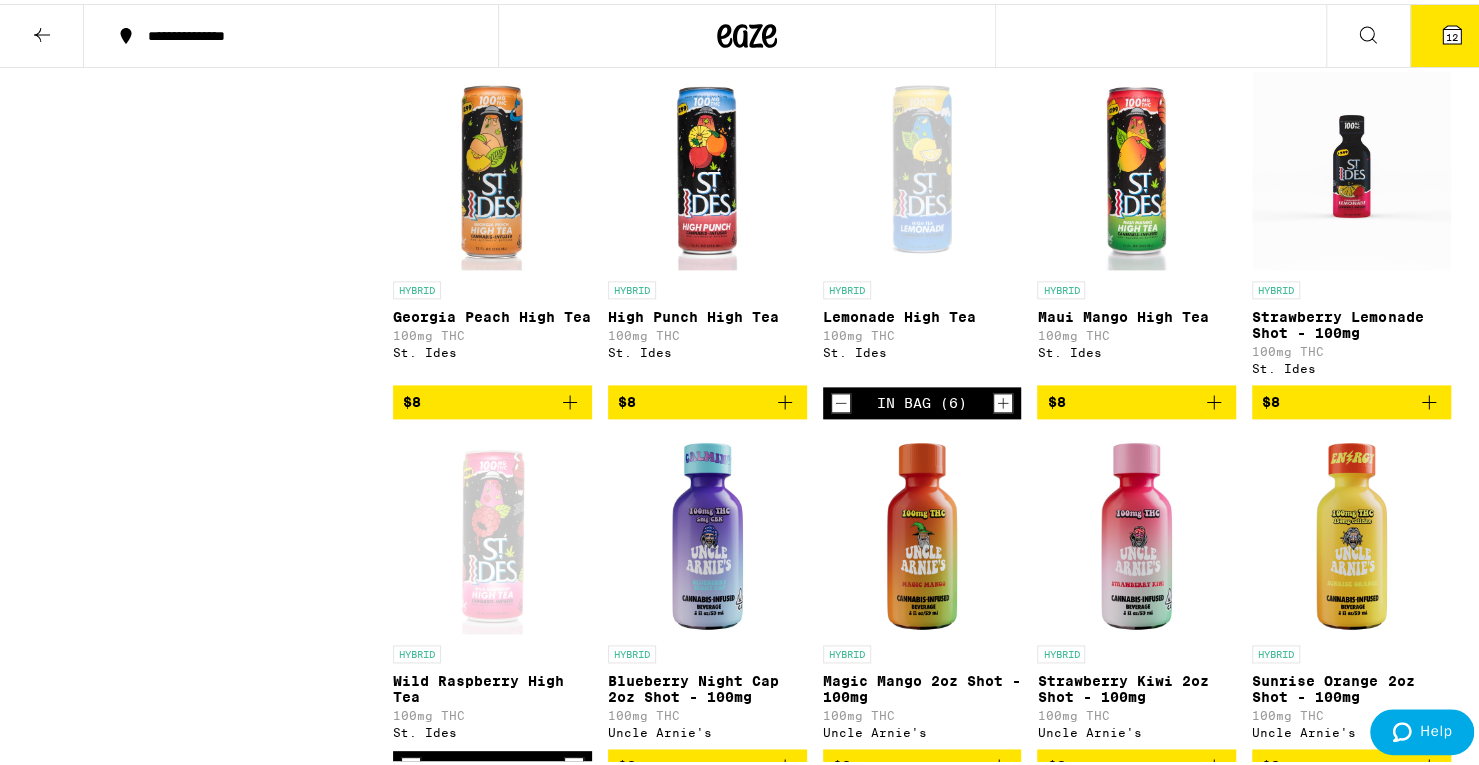 scroll, scrollTop: 1504, scrollLeft: 0, axis: vertical 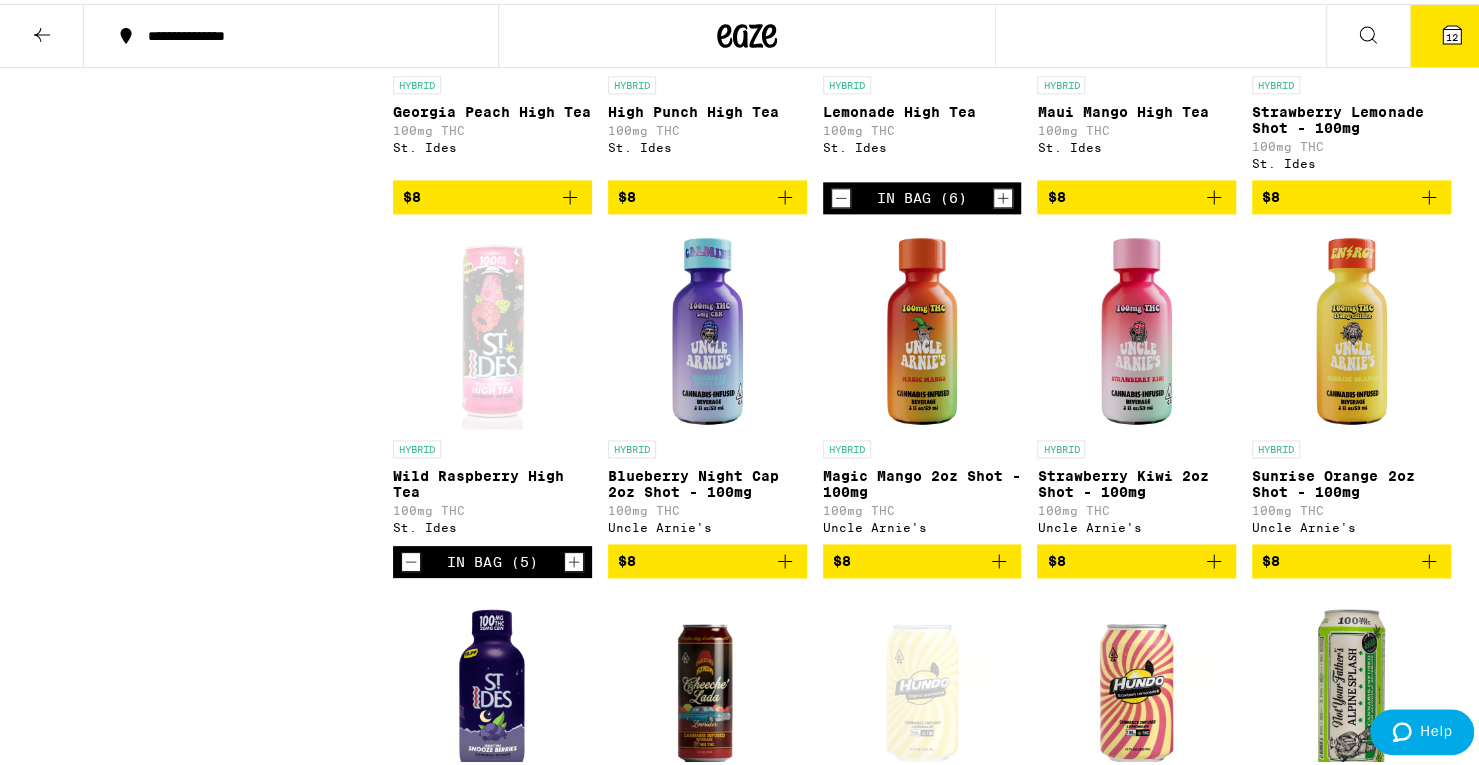 click 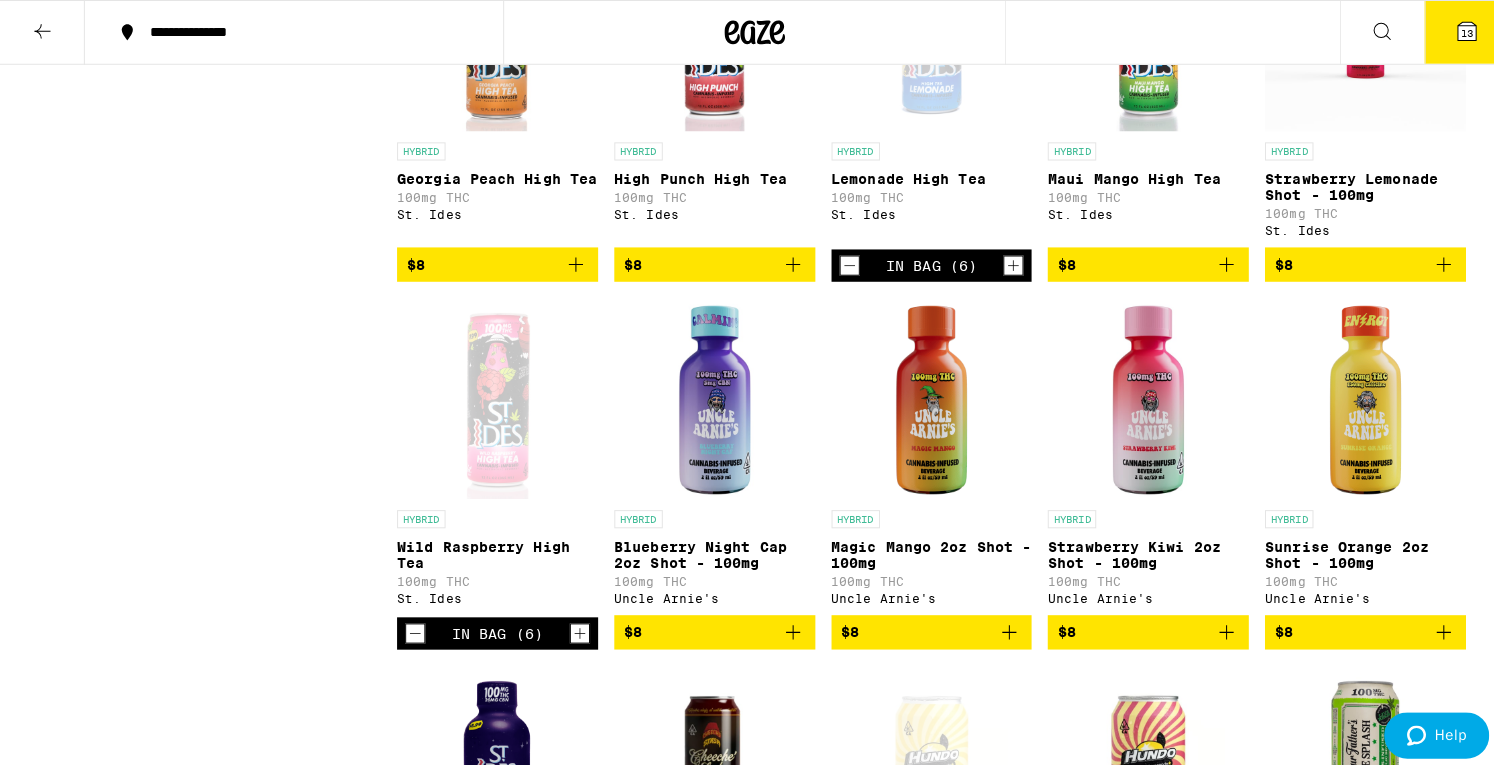 scroll, scrollTop: 1439, scrollLeft: 0, axis: vertical 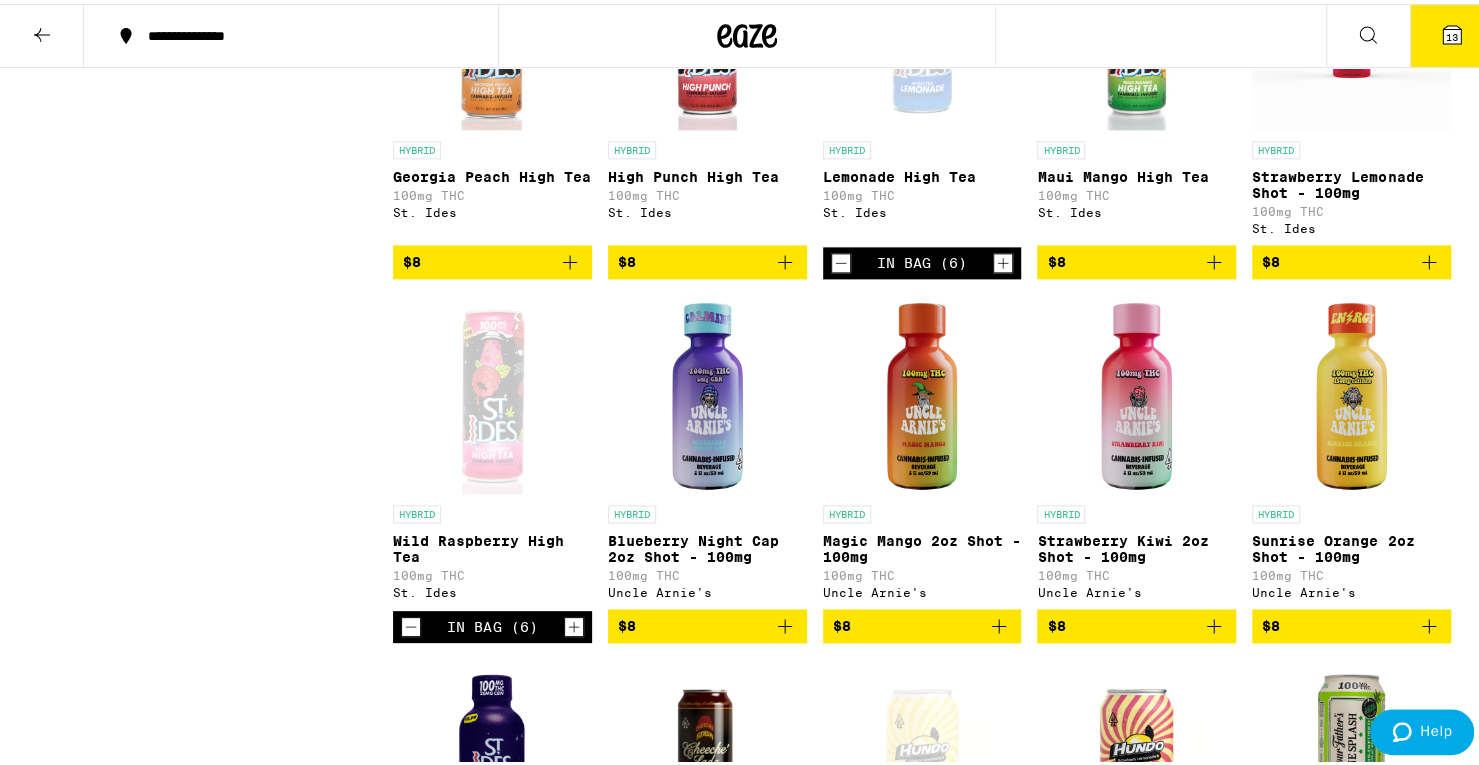 click 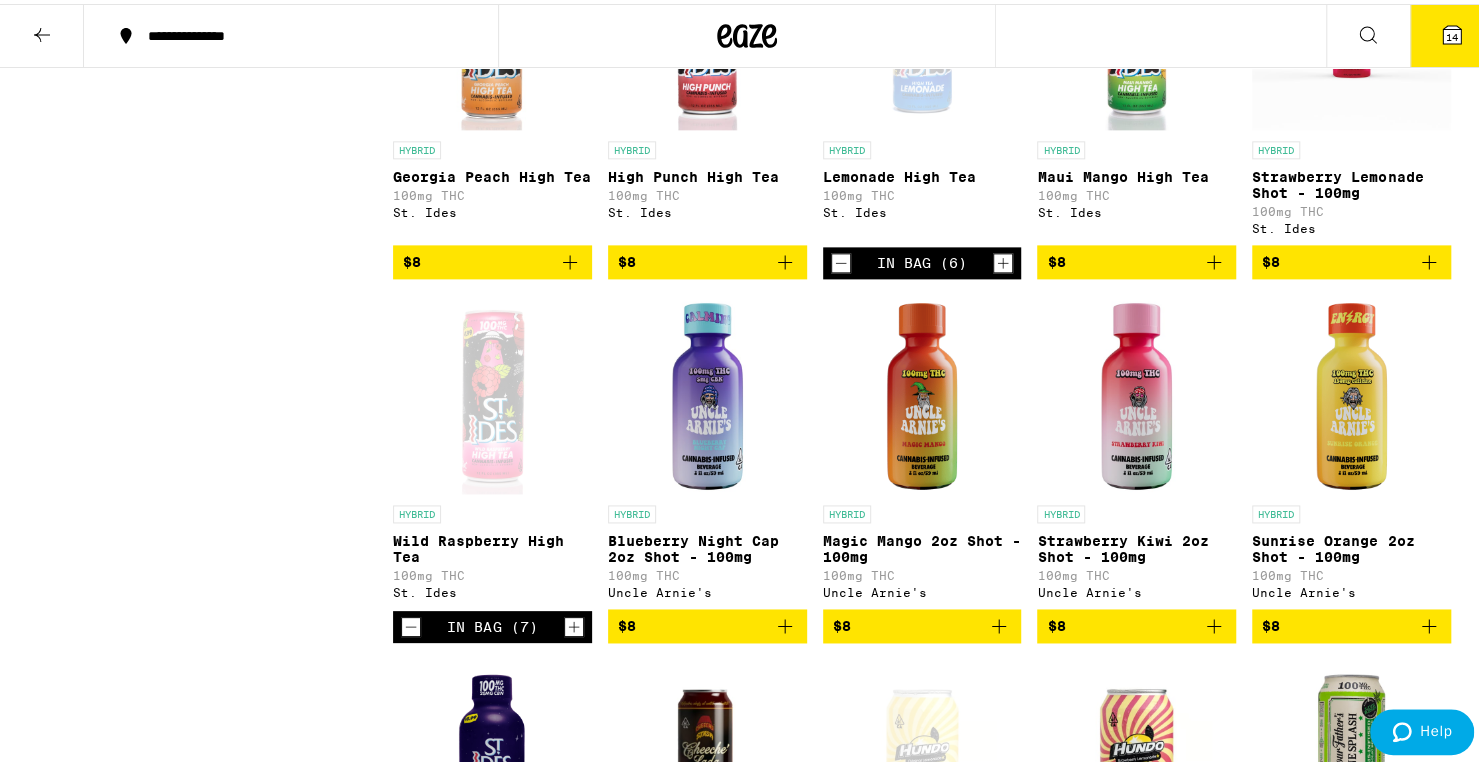 click 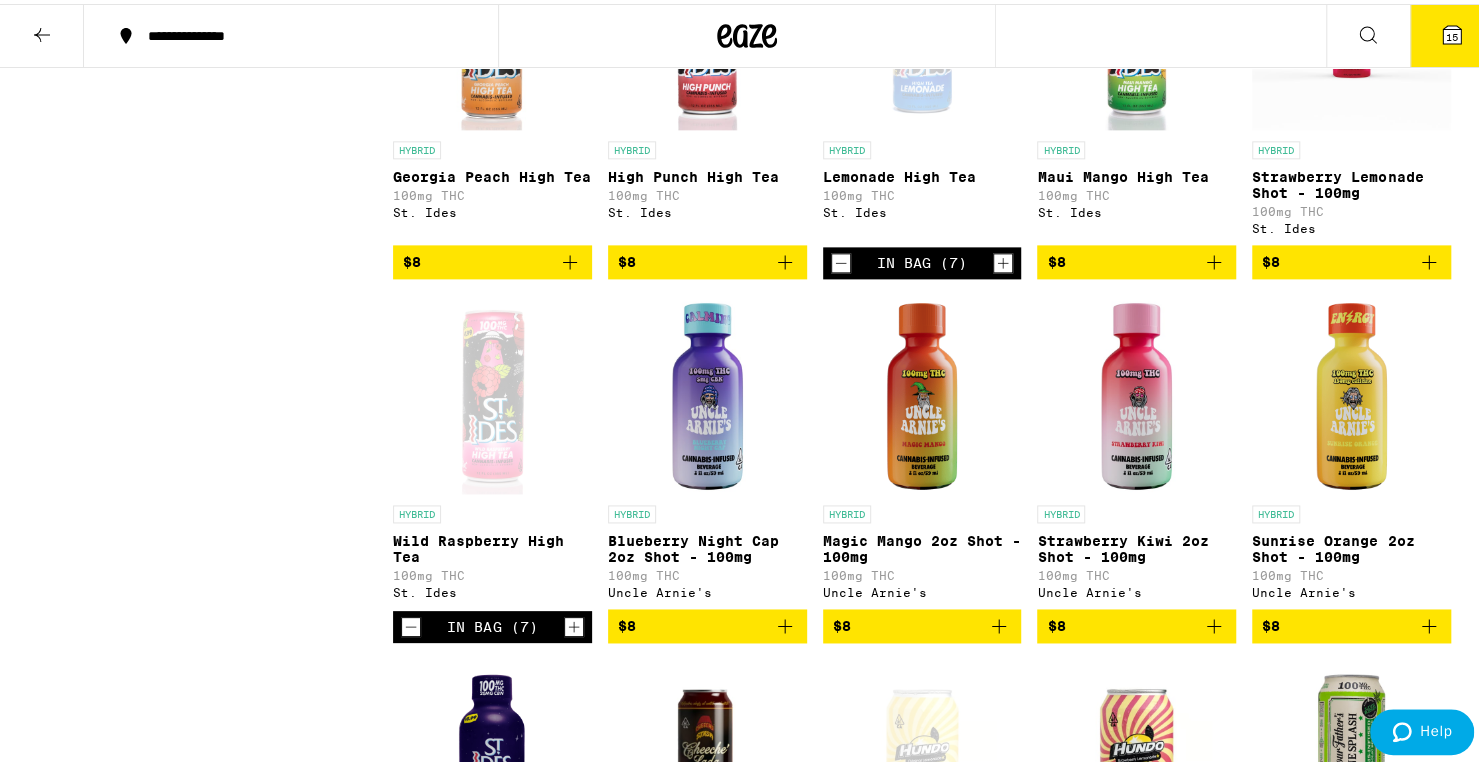 click on "15" at bounding box center [1452, 32] 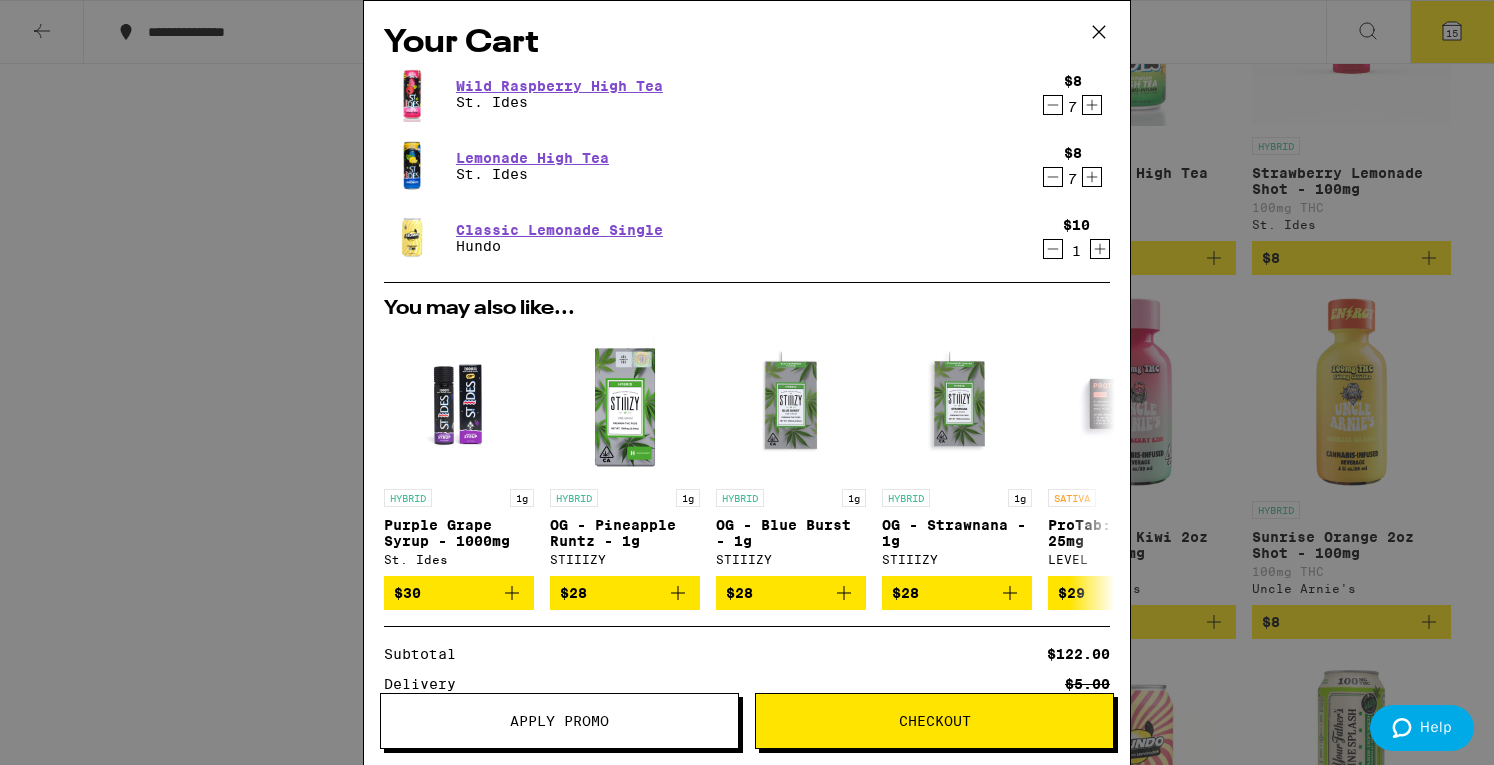 click on "Checkout" at bounding box center [934, 721] 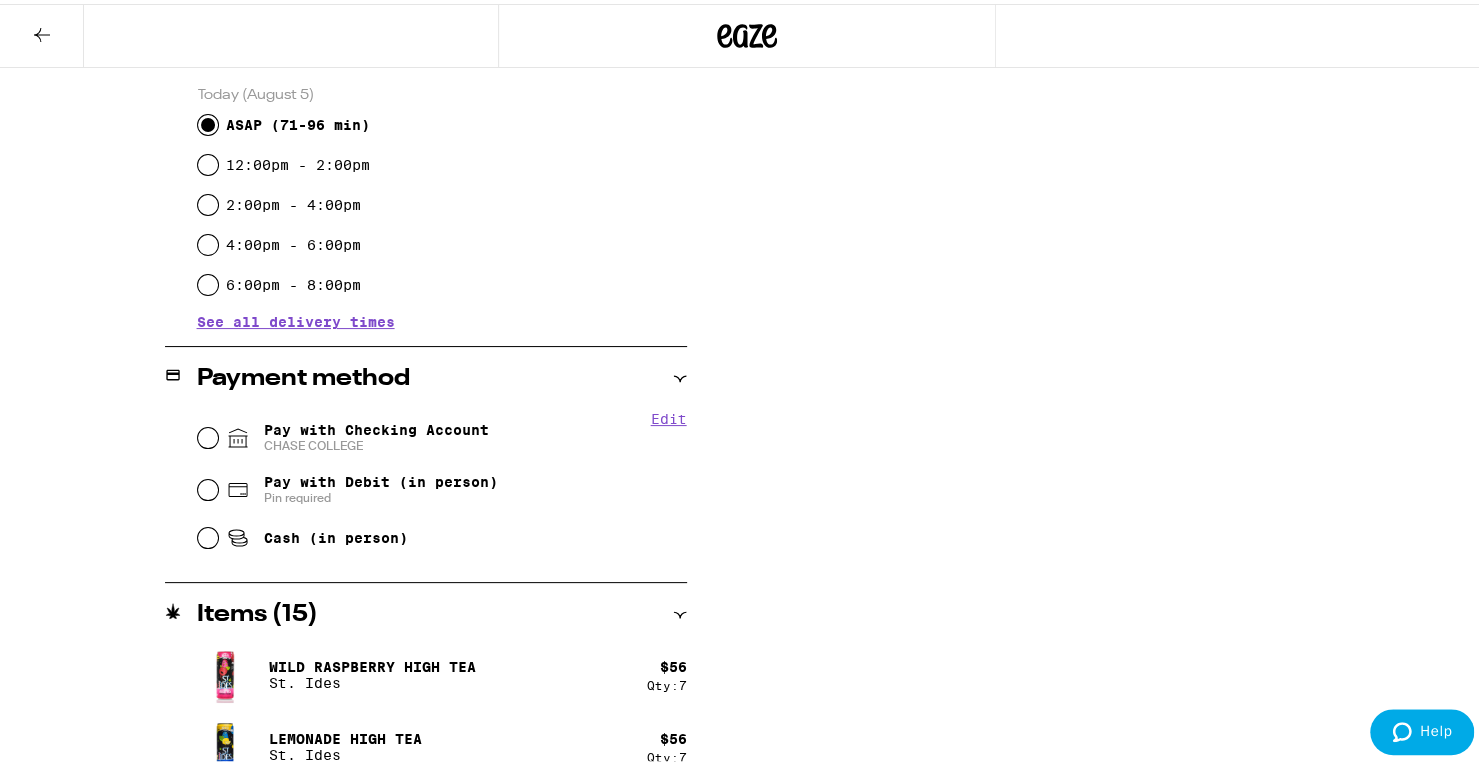 scroll, scrollTop: 635, scrollLeft: 0, axis: vertical 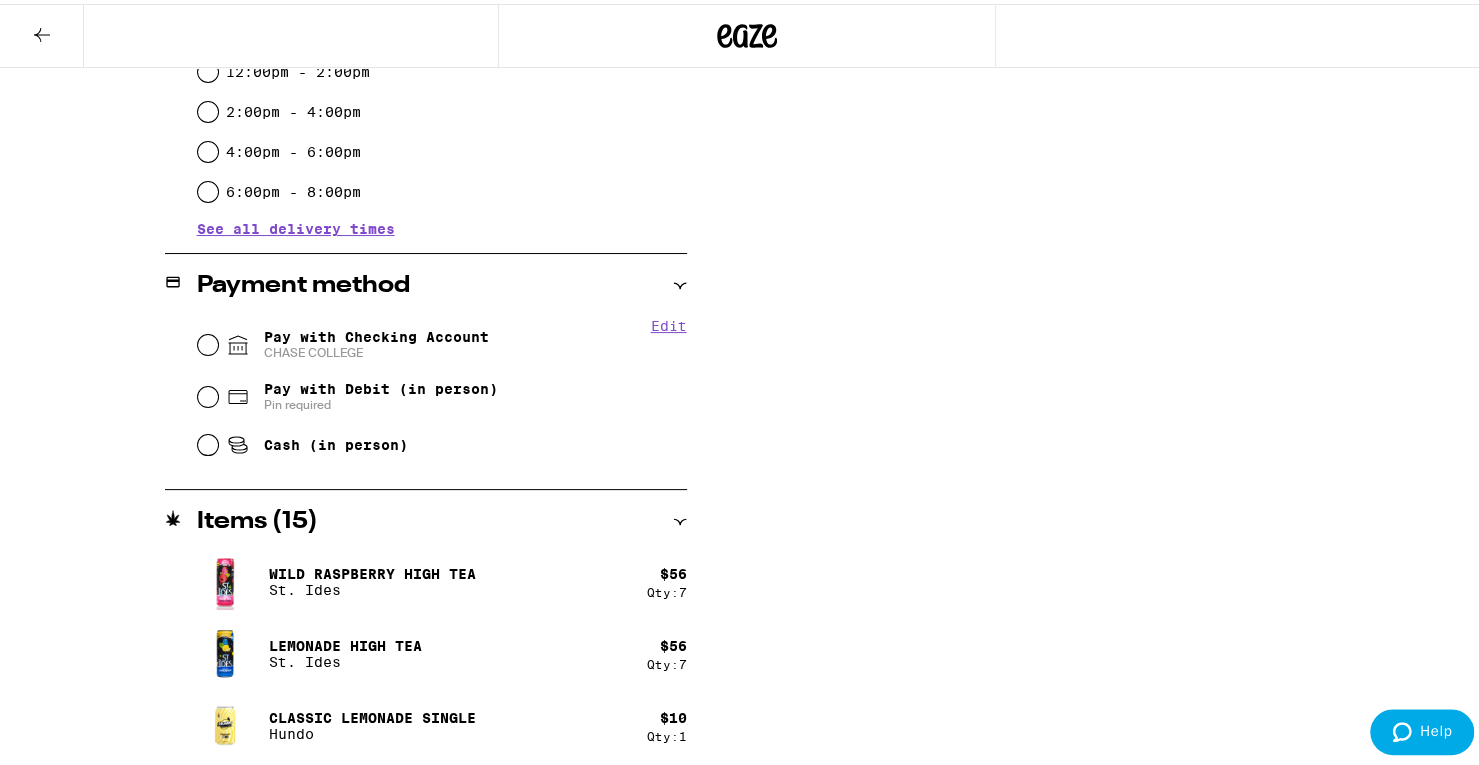 click on "CHASE COLLEGE" at bounding box center [376, 349] 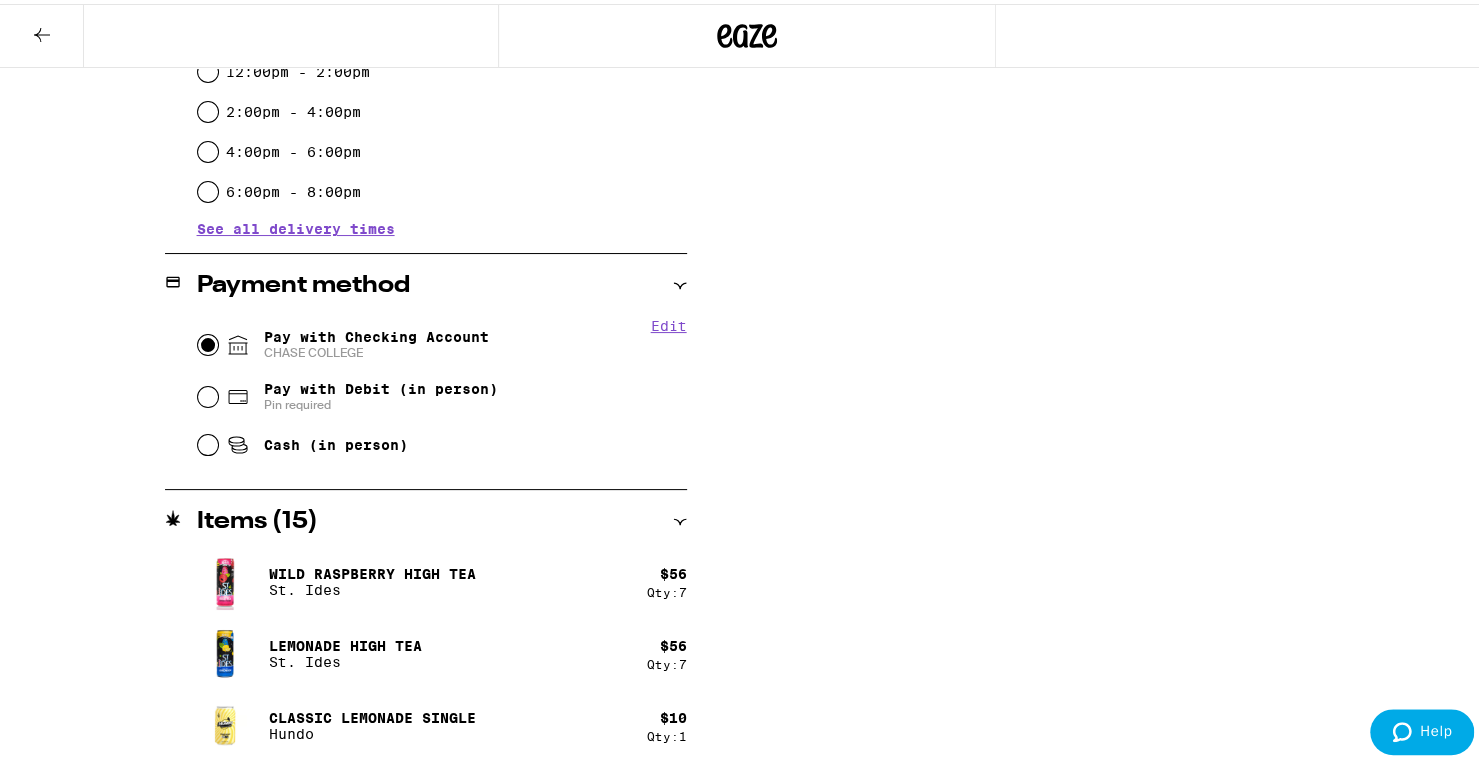 click on "Pay with Checking Account CHASE COLLEGE" at bounding box center (208, 341) 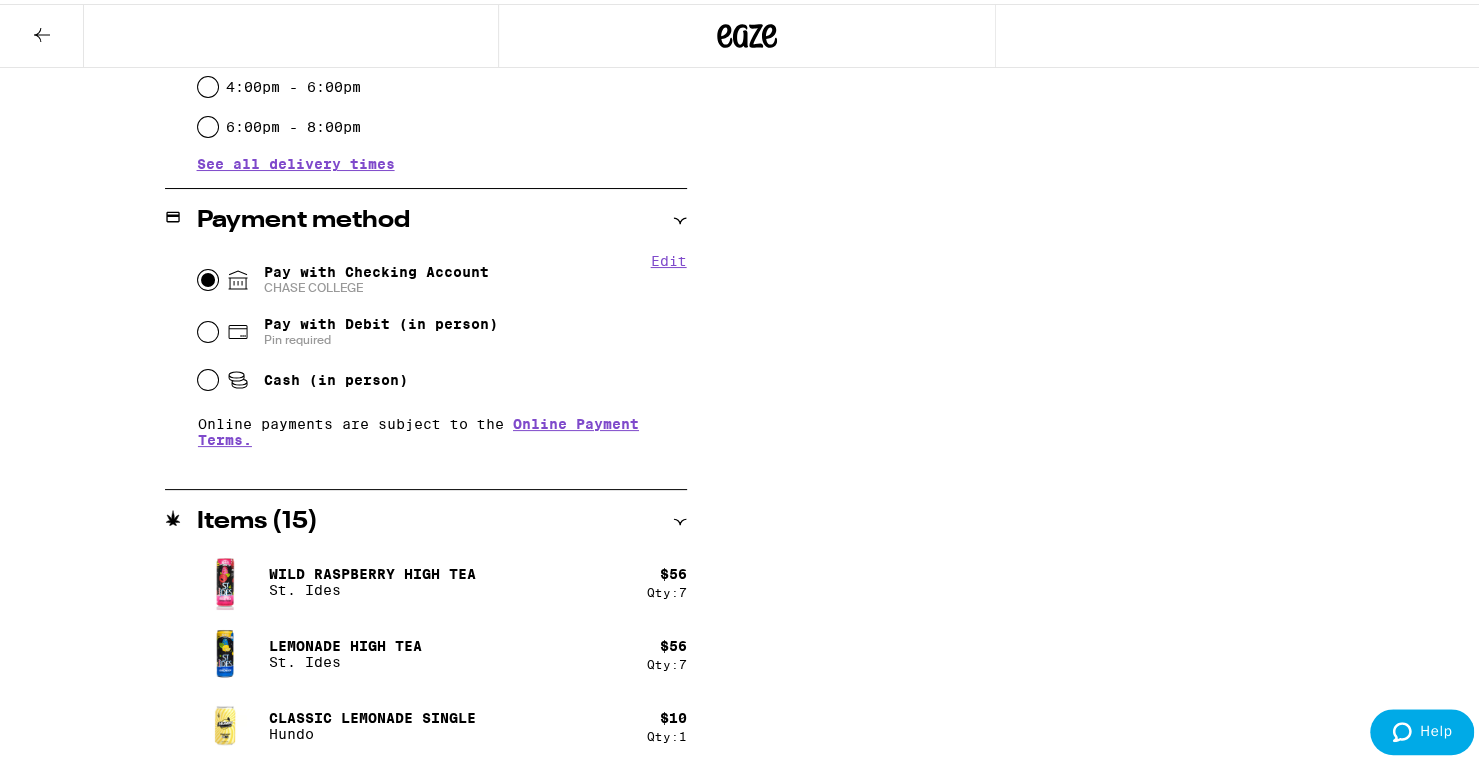 scroll, scrollTop: 0, scrollLeft: 0, axis: both 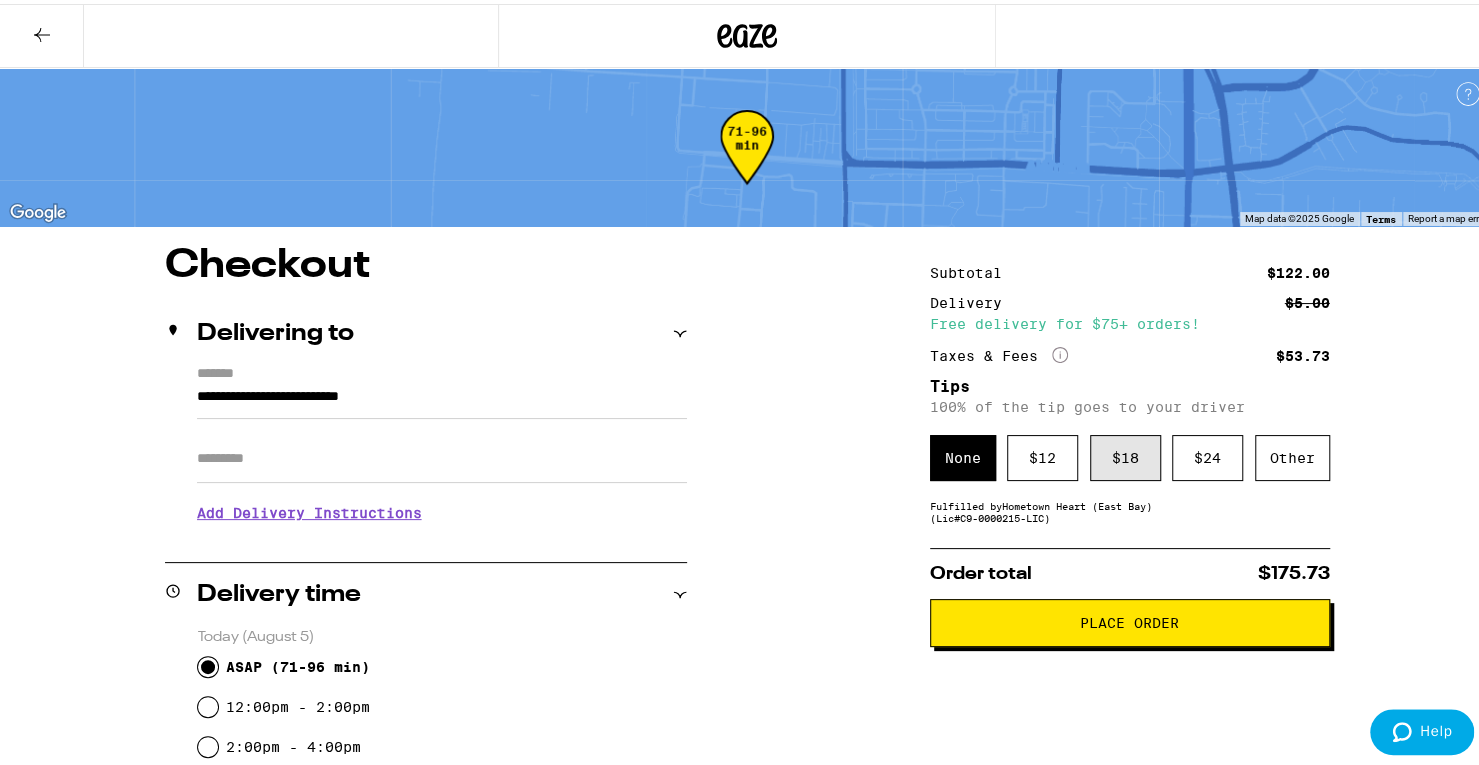 click on "$ 18" at bounding box center (1125, 454) 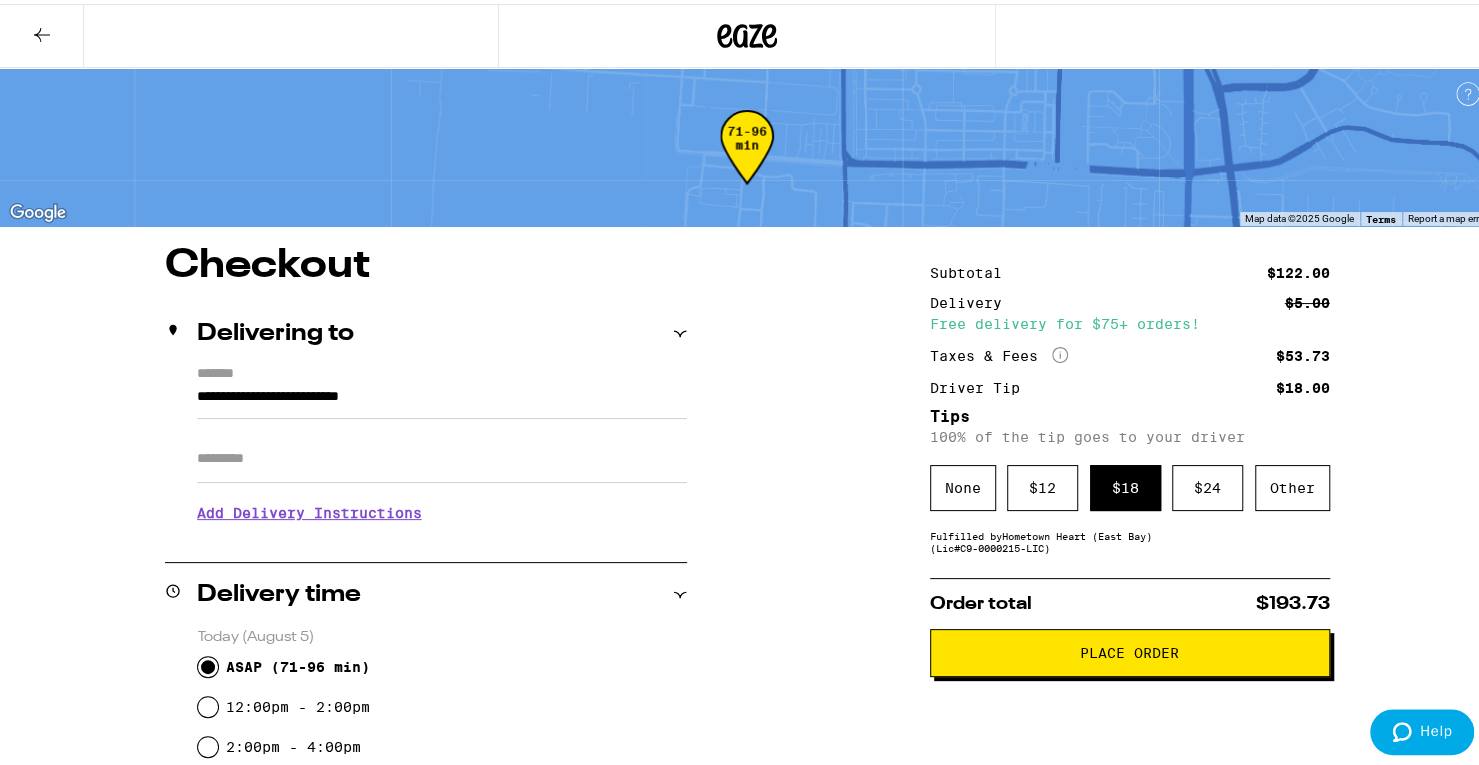 click on "Place Order" at bounding box center (1129, 649) 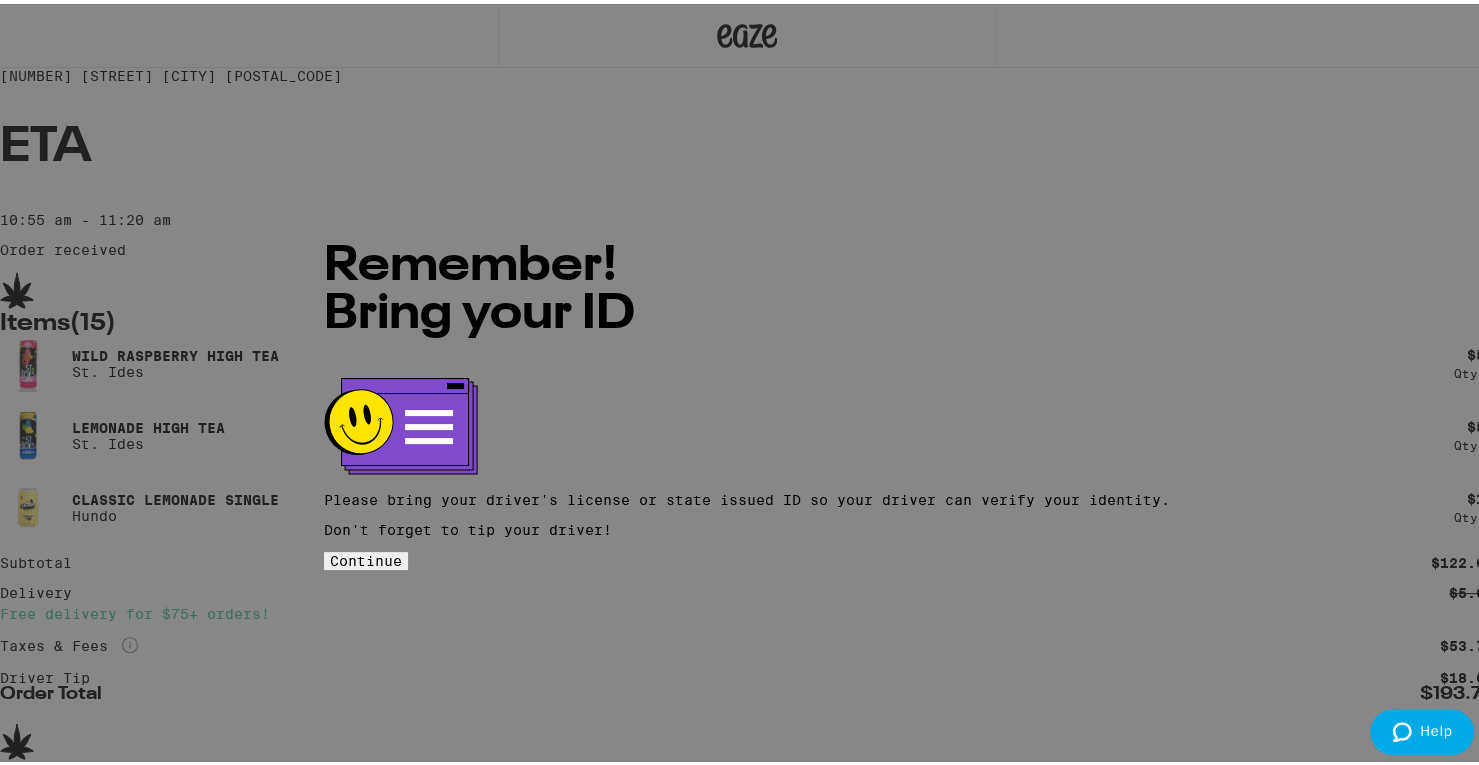 click on "Continue" at bounding box center [366, 557] 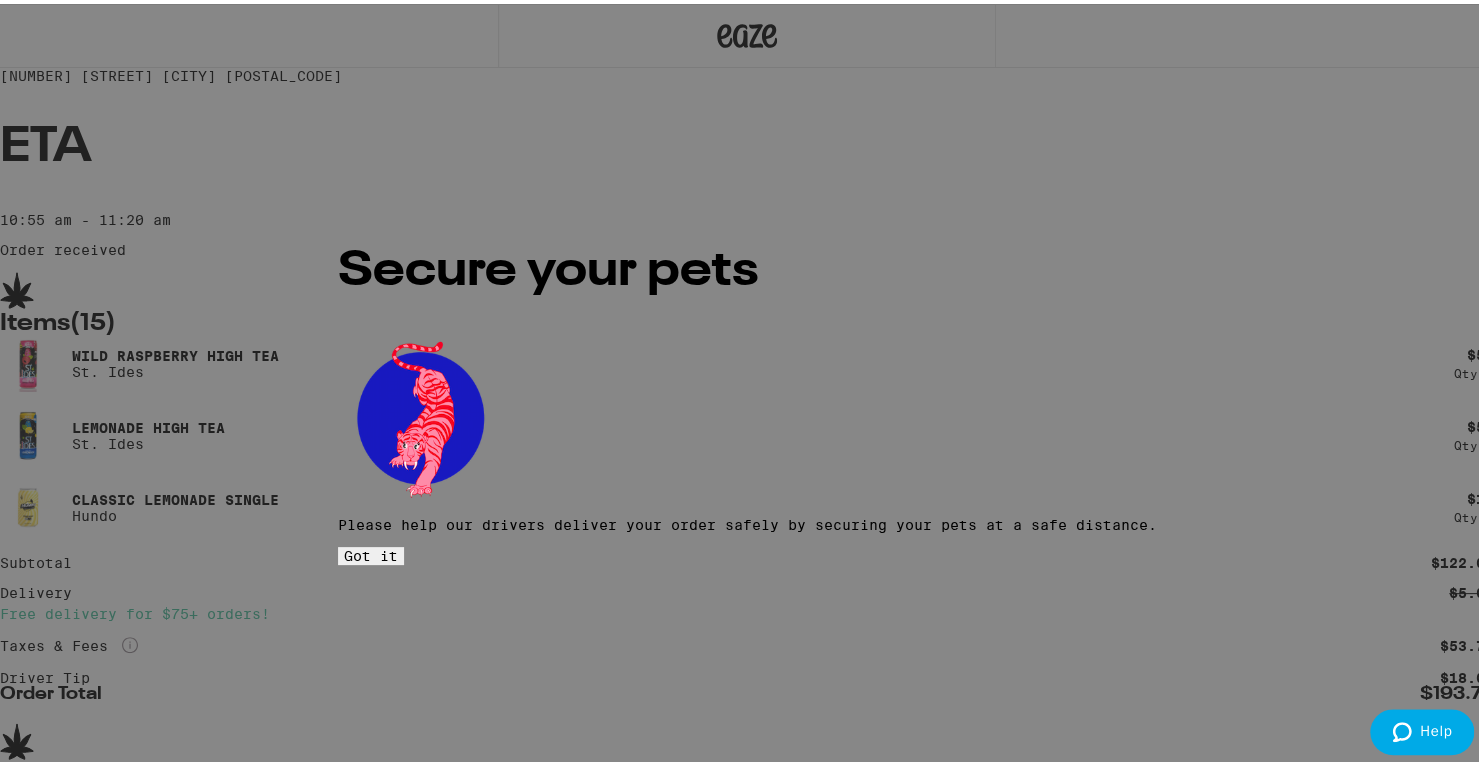 click on "Got it" at bounding box center (371, 552) 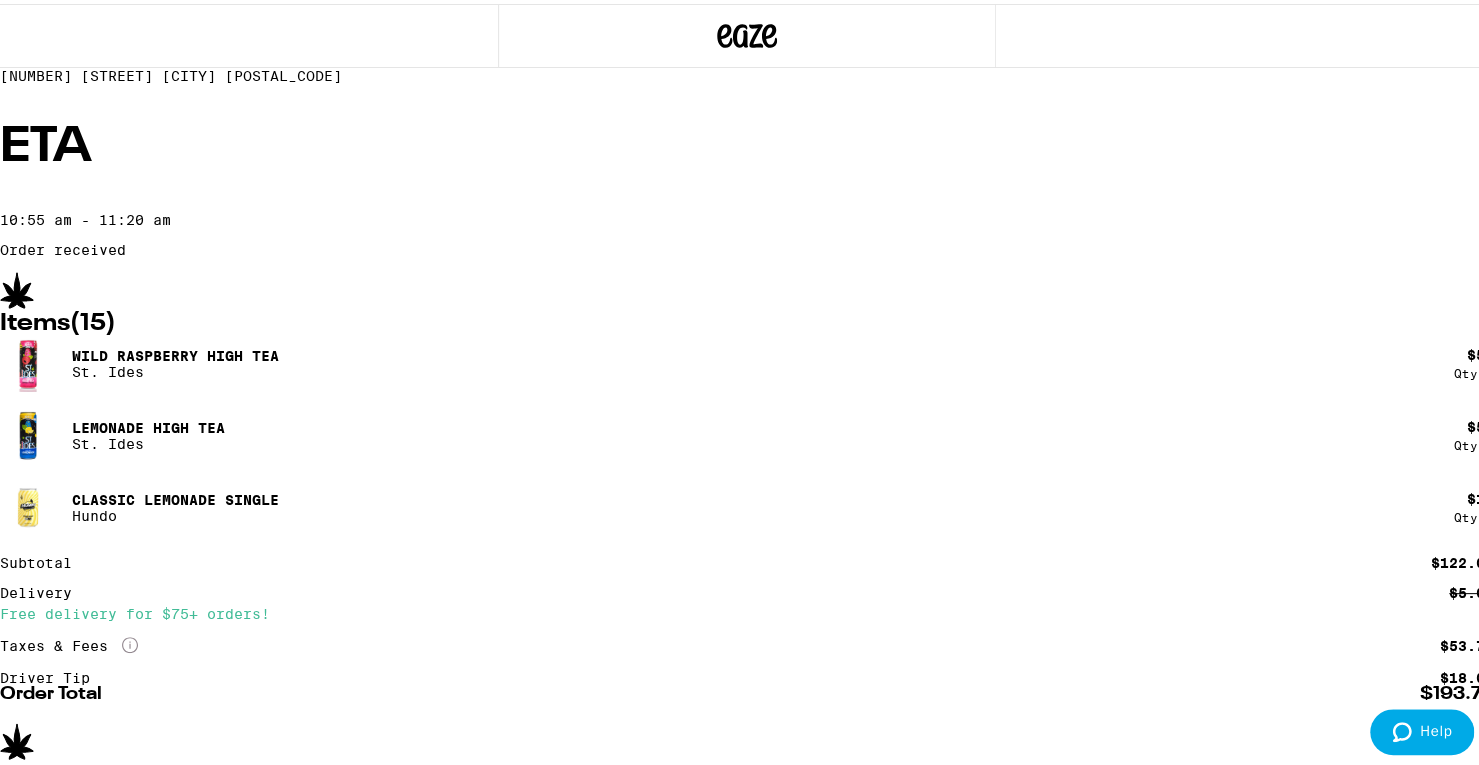 click on "Secure your pets Please help our drivers deliver your order safely by securing your pets at a safe distance. Got it" at bounding box center (747, 382) 